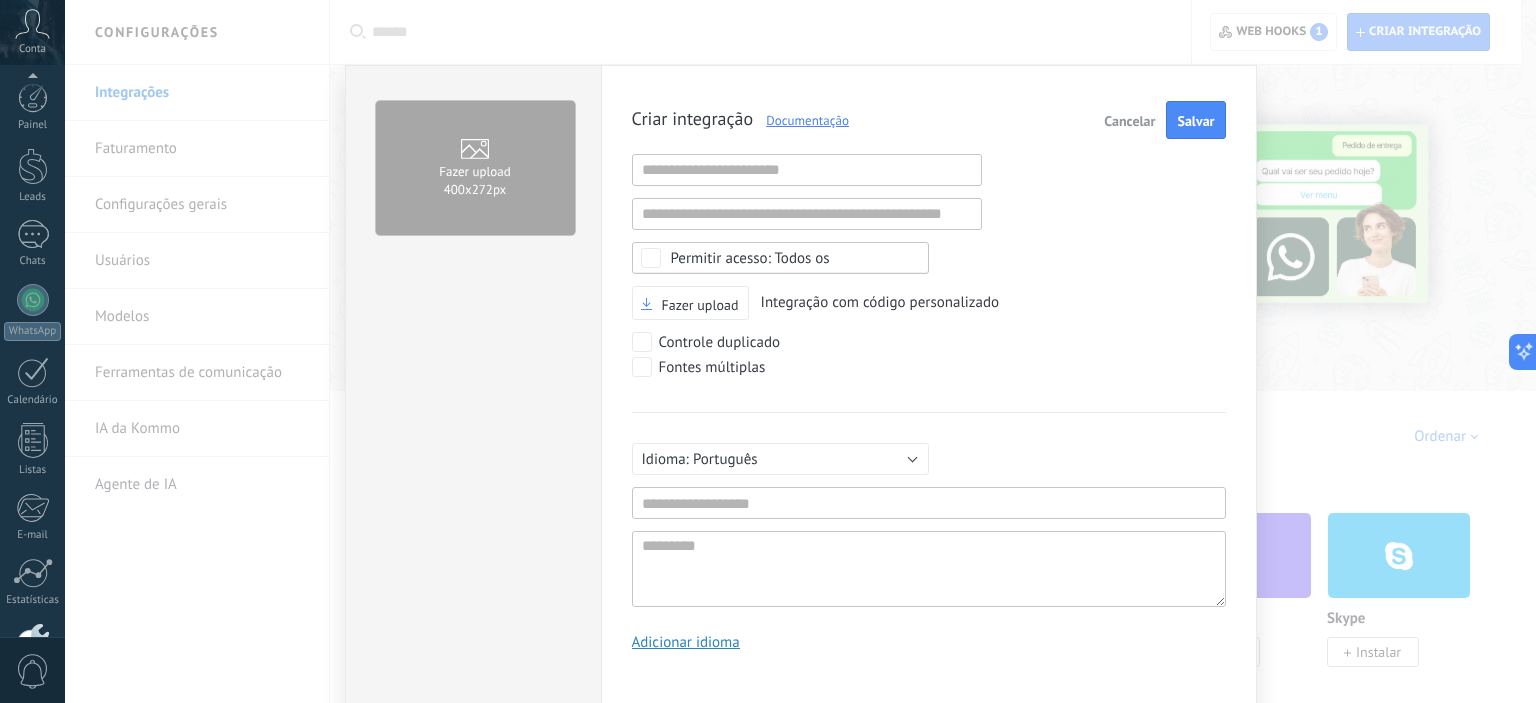 scroll, scrollTop: 7203, scrollLeft: 0, axis: vertical 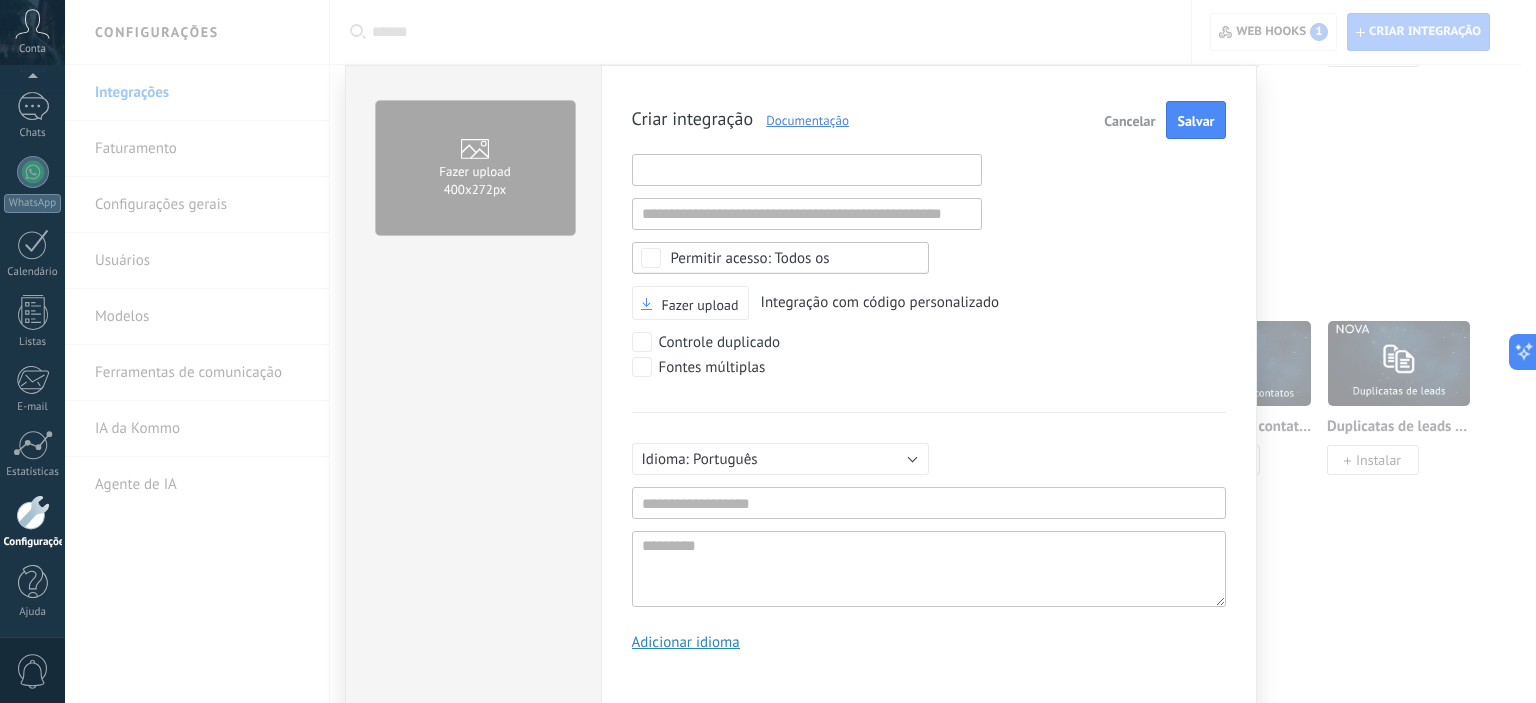 click at bounding box center (807, 170) 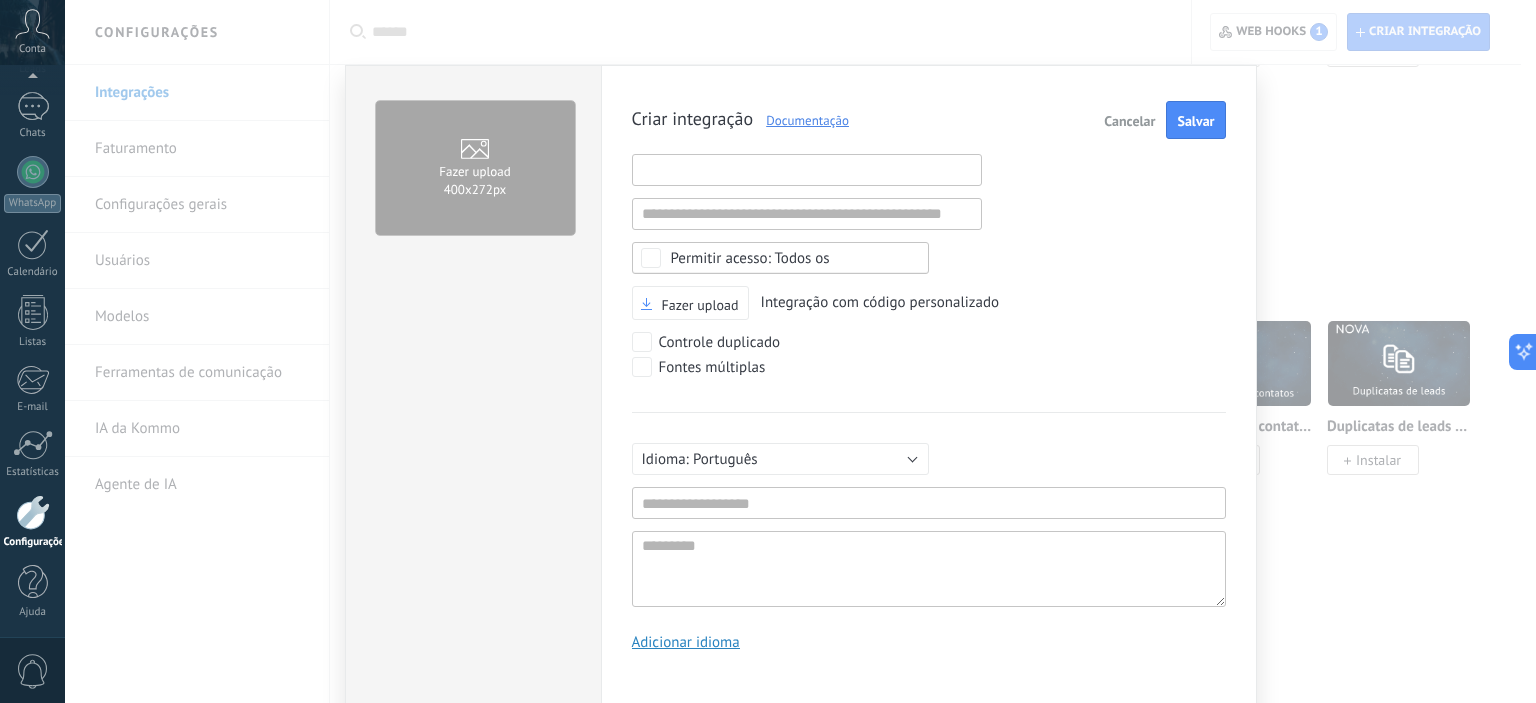 paste on "**********" 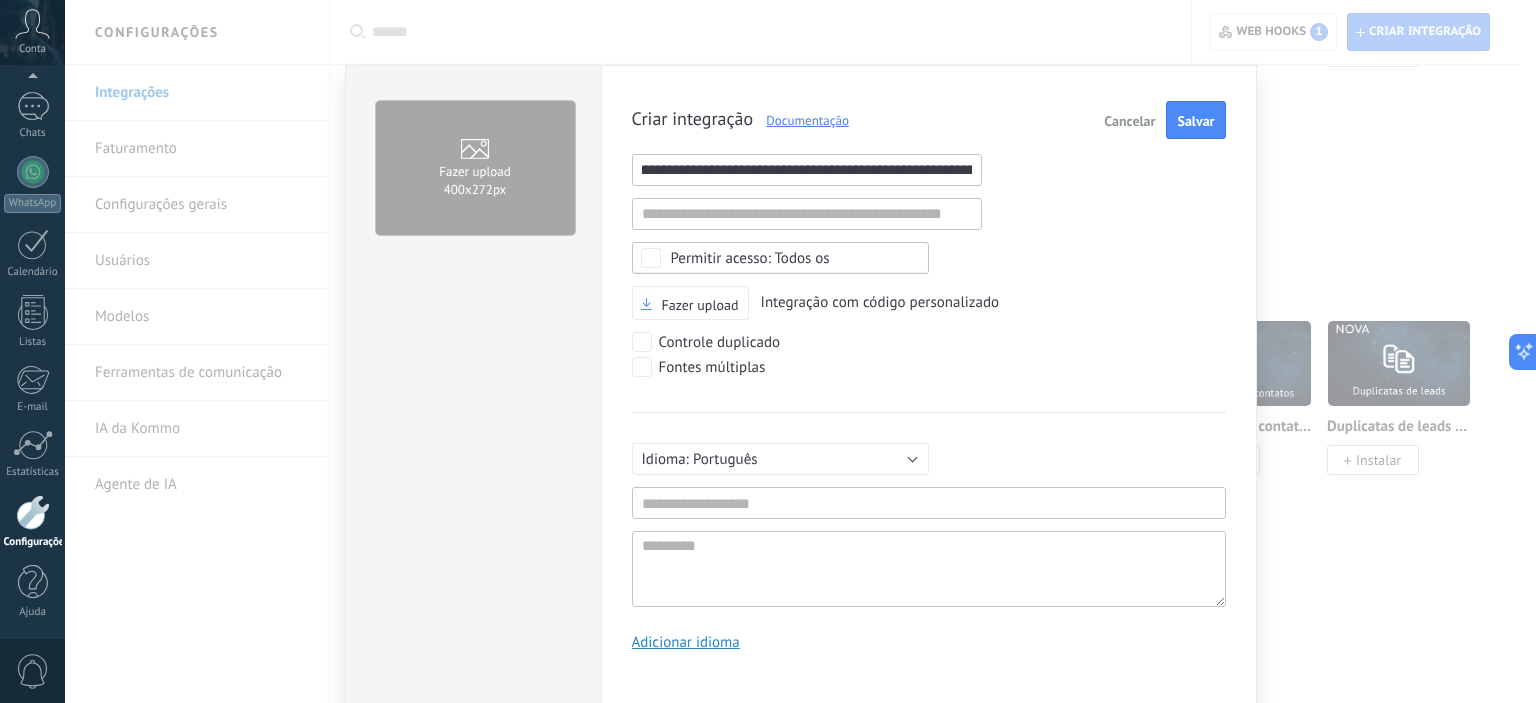 scroll, scrollTop: 0, scrollLeft: 0, axis: both 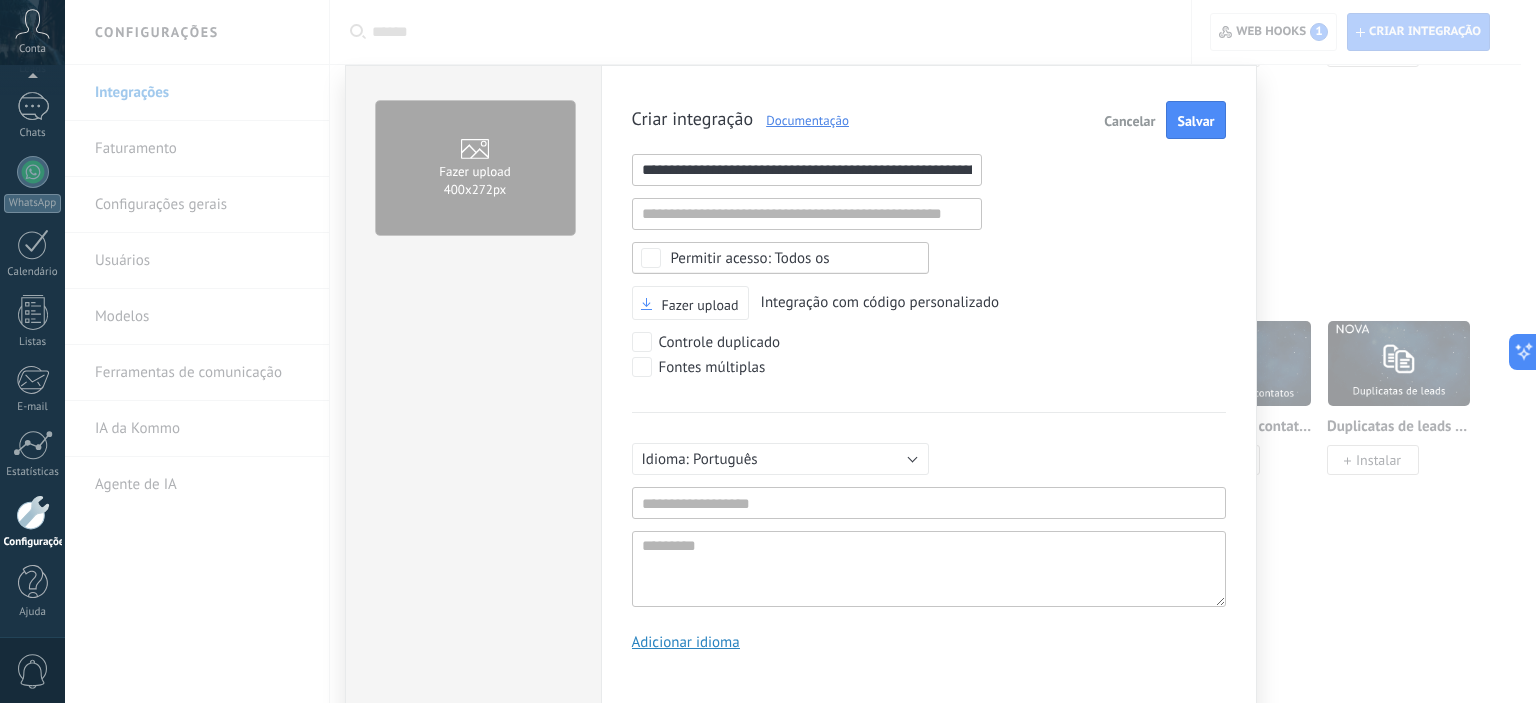 type on "**********" 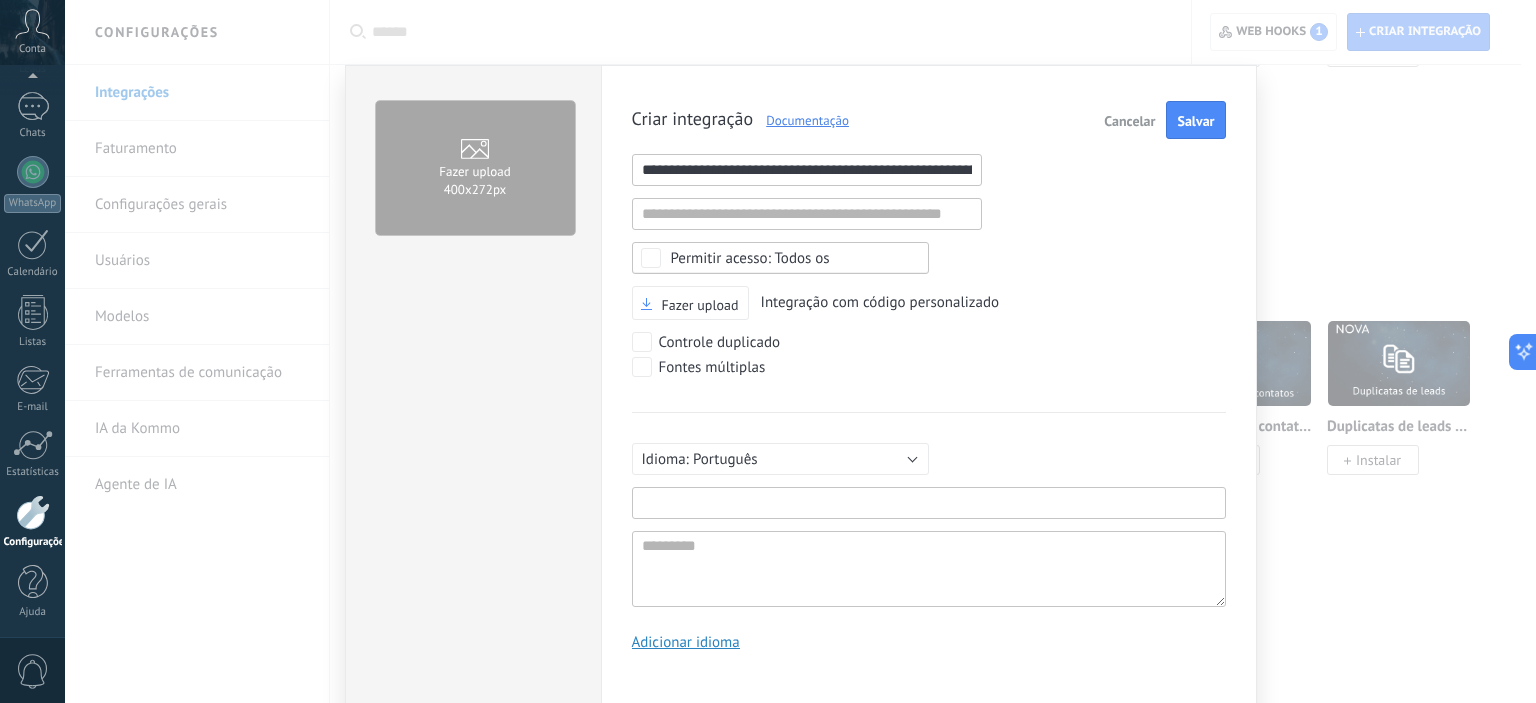 click at bounding box center [929, 503] 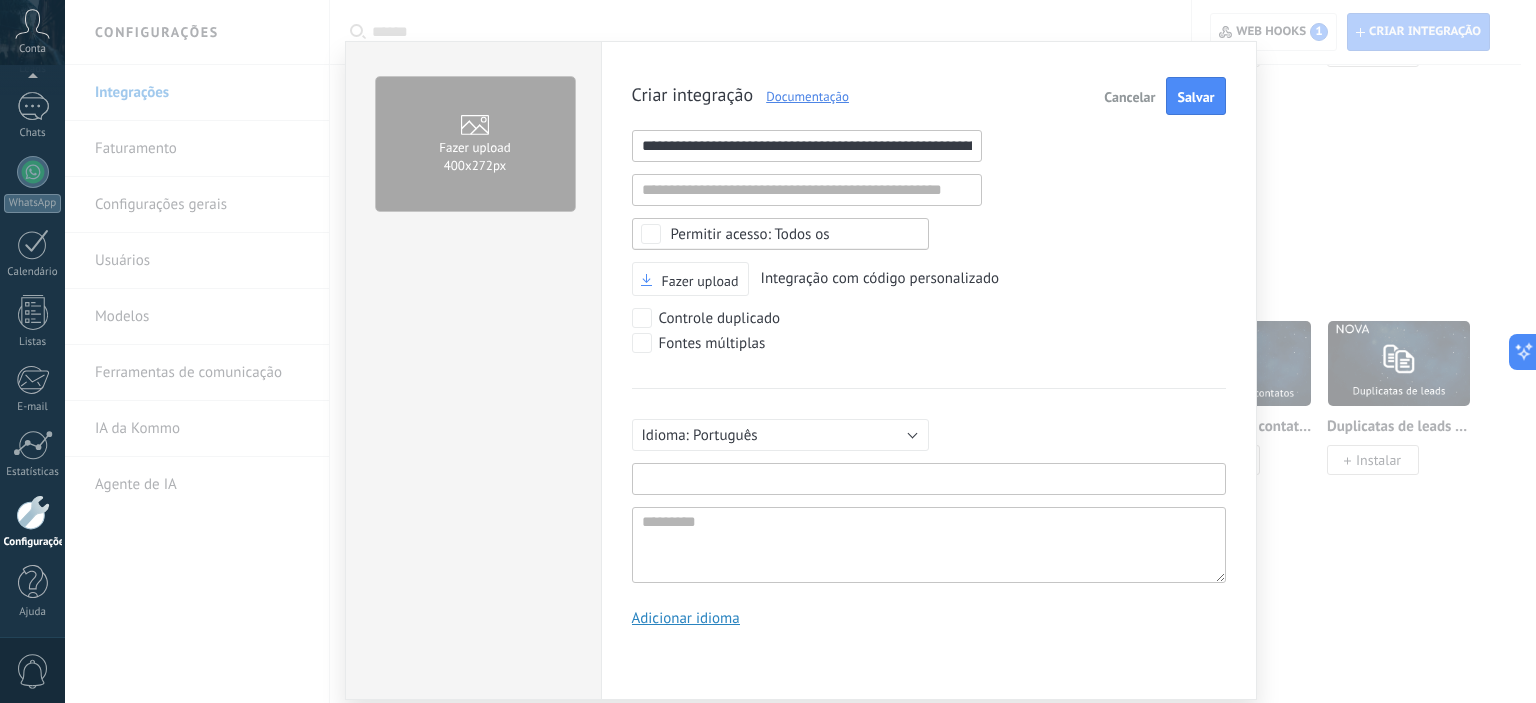 scroll, scrollTop: 0, scrollLeft: 0, axis: both 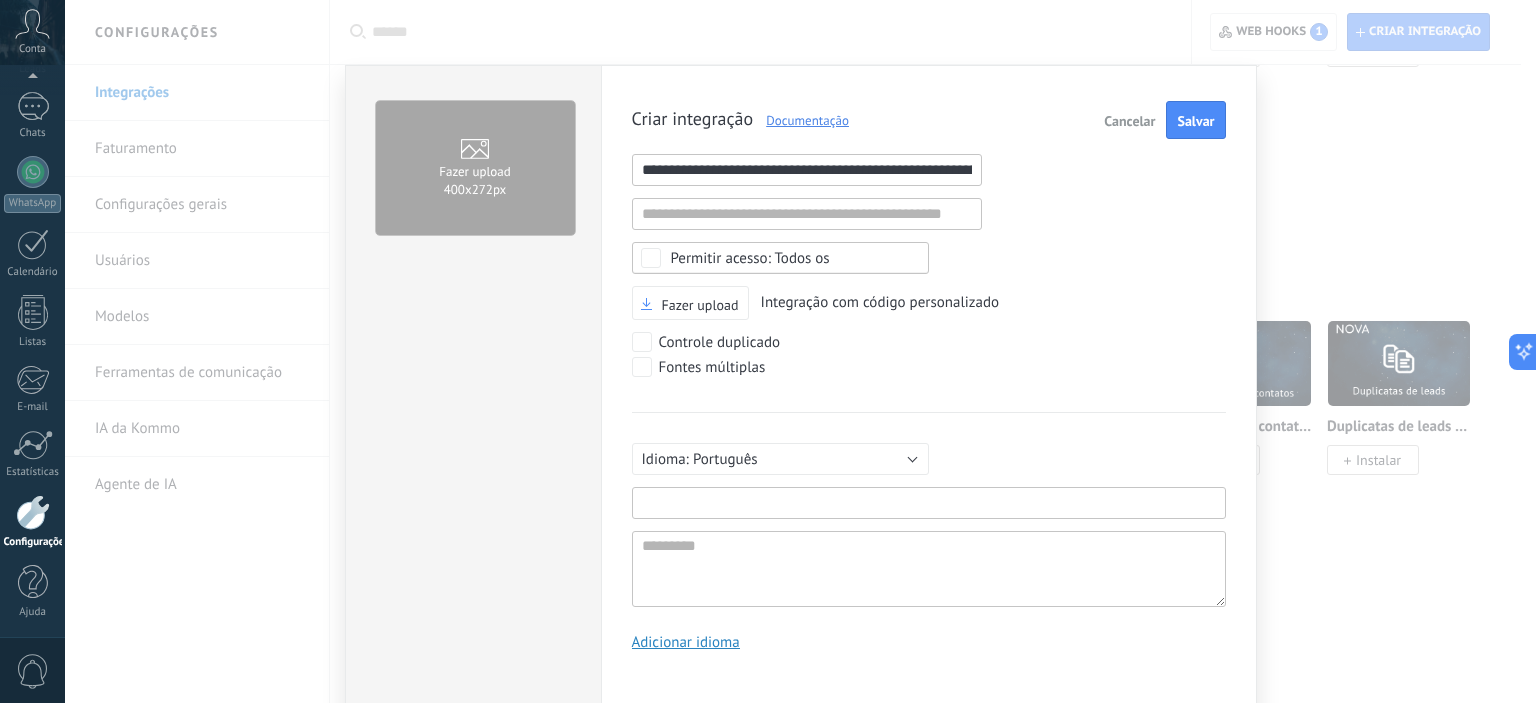 type on "*" 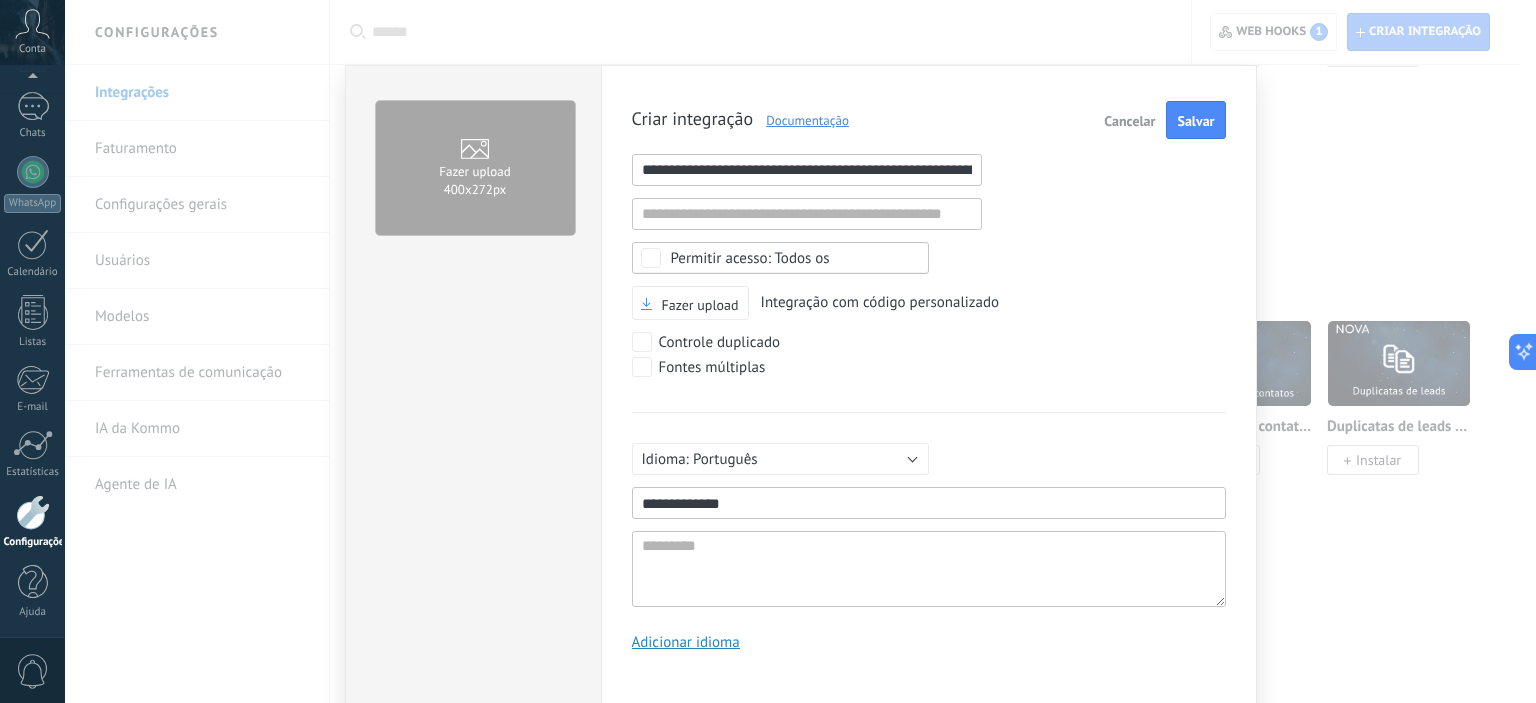 type on "**********" 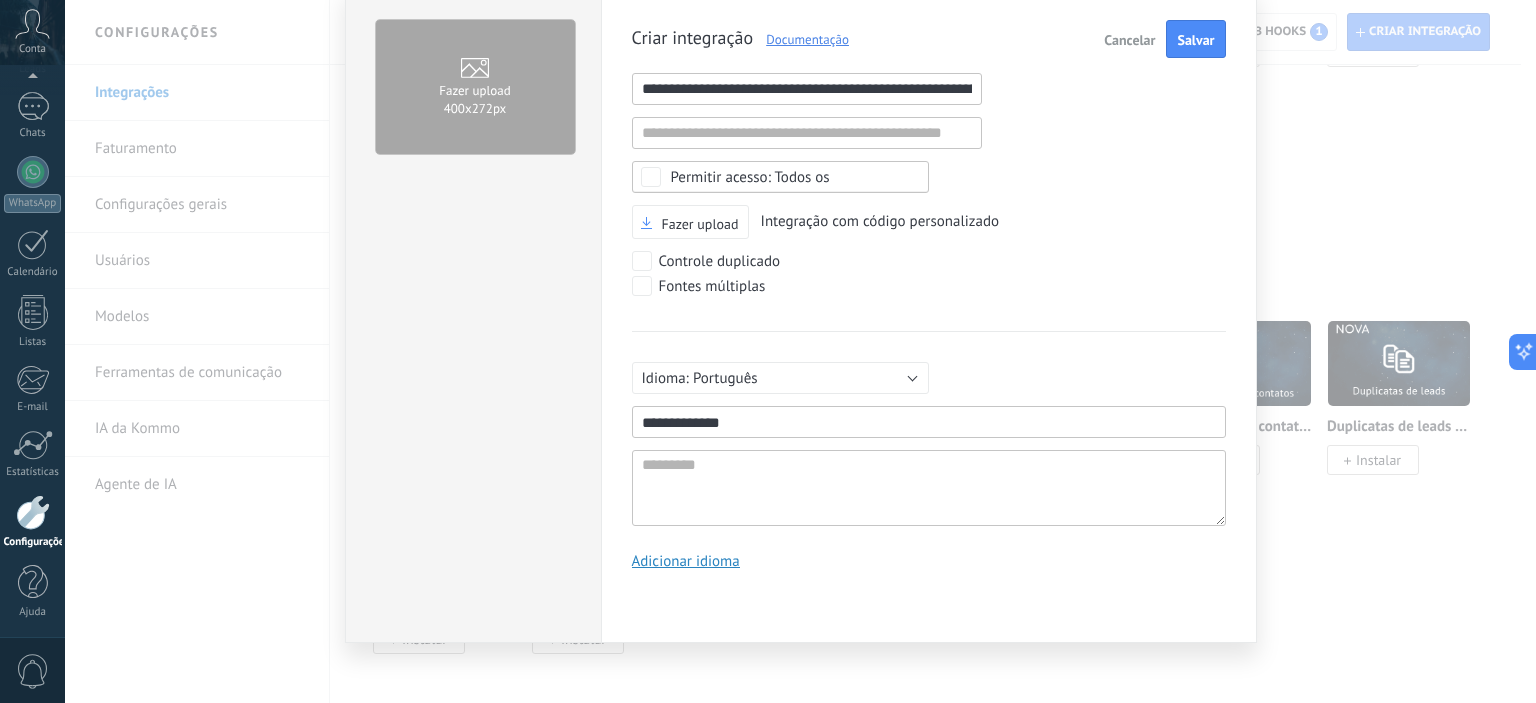scroll, scrollTop: 0, scrollLeft: 0, axis: both 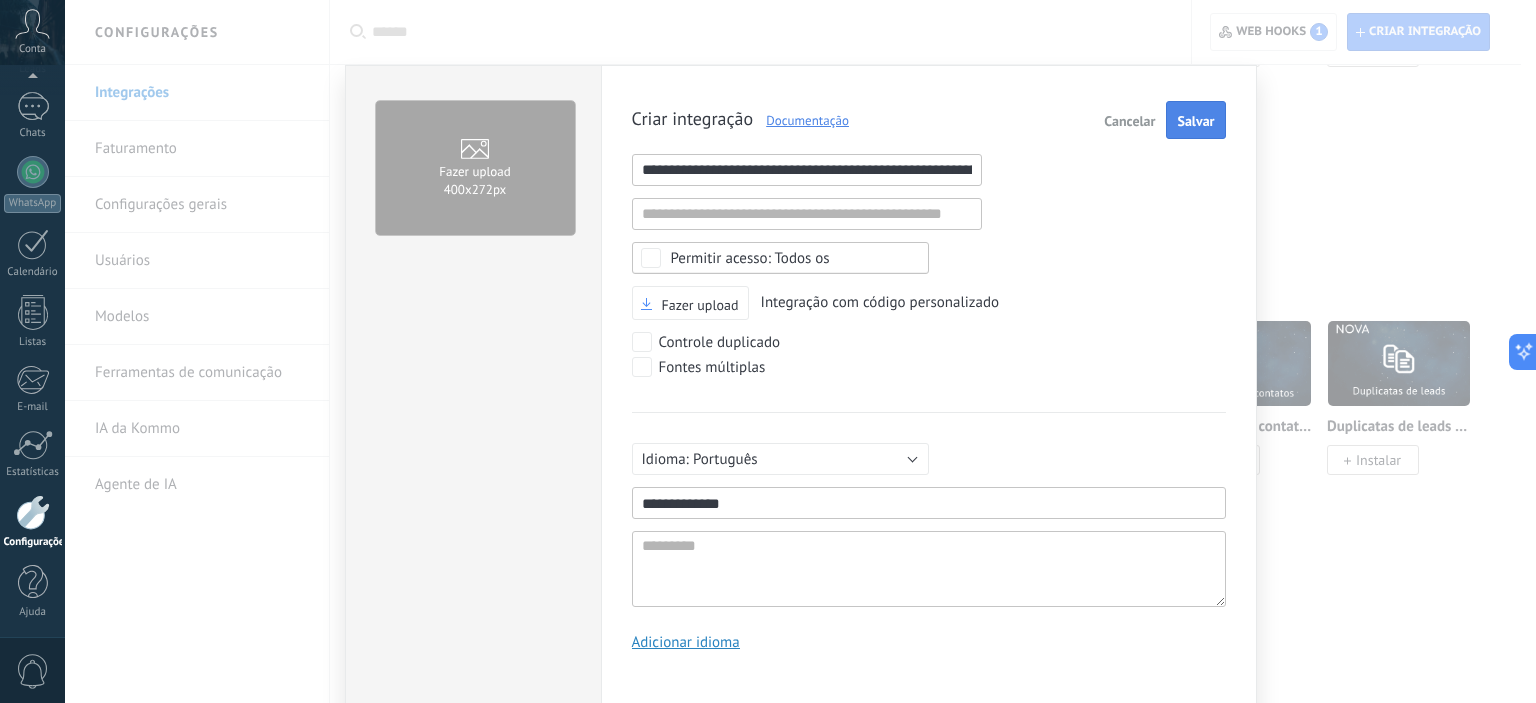 click on "Salvar" at bounding box center (1195, 121) 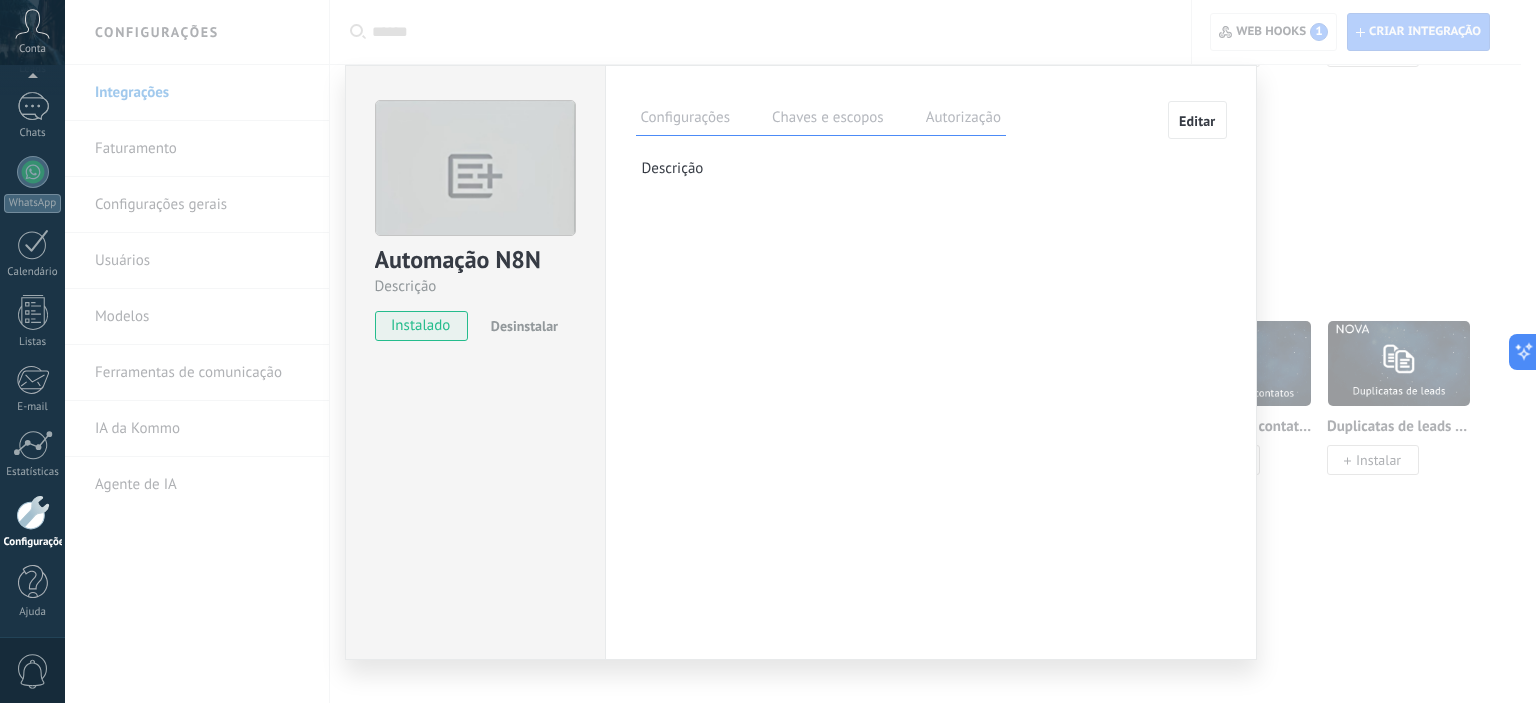 click on "Chaves e escopos" at bounding box center (828, 120) 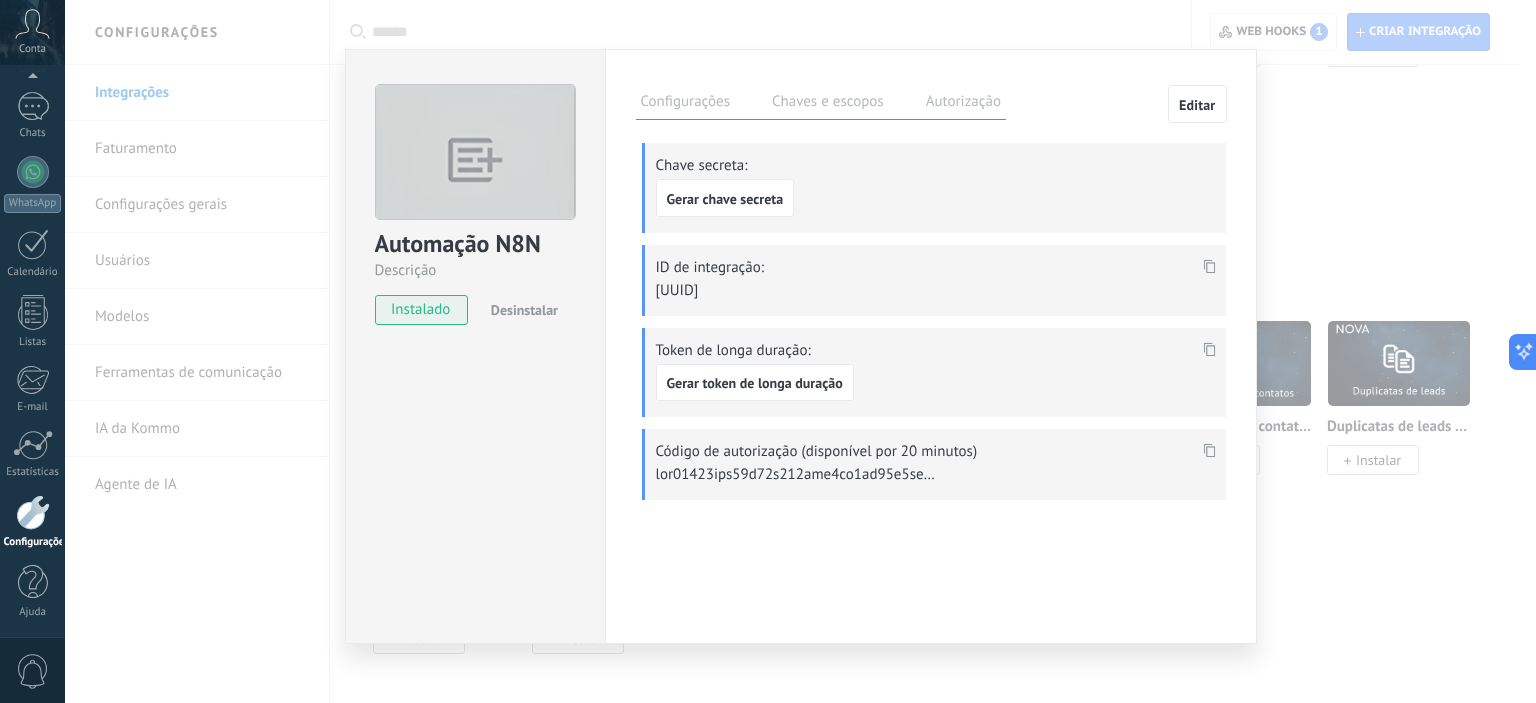 scroll, scrollTop: 21, scrollLeft: 0, axis: vertical 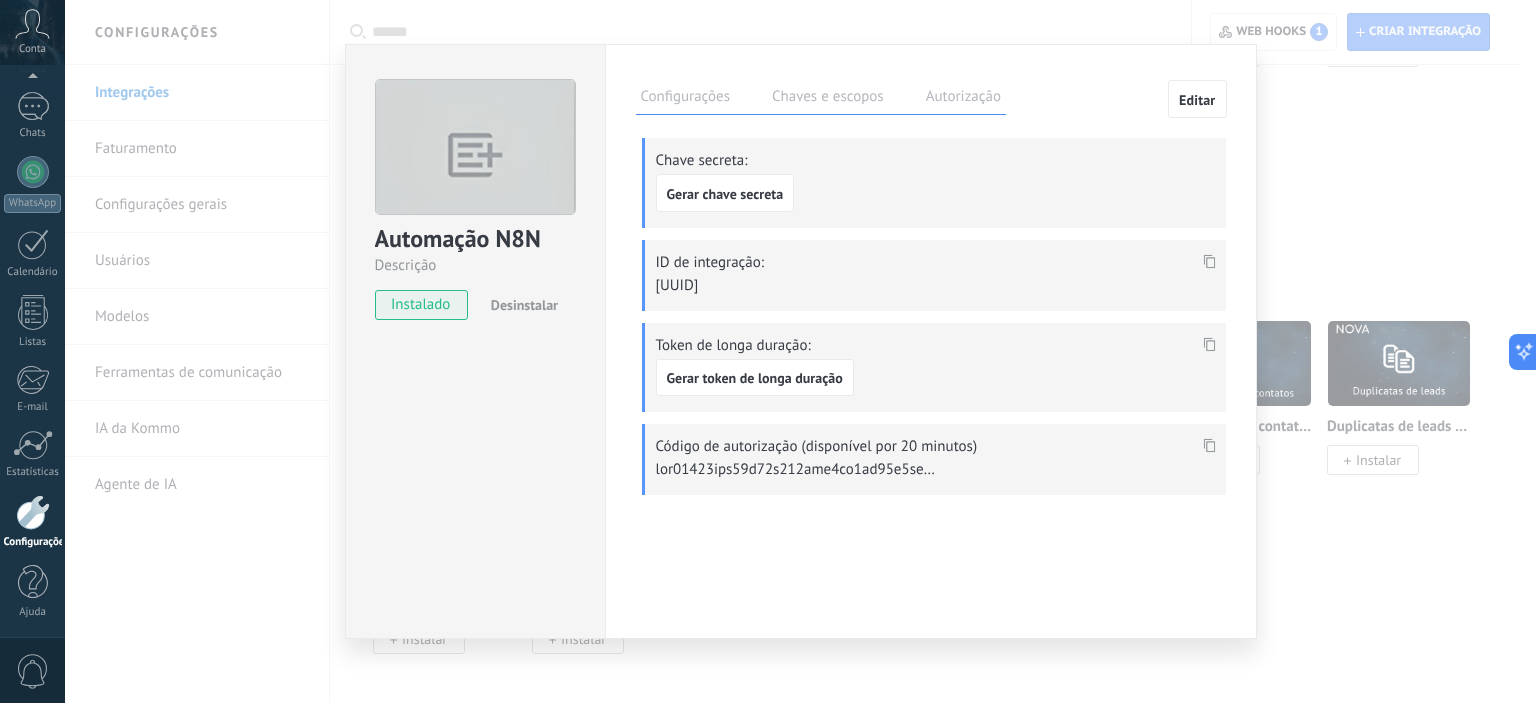 click 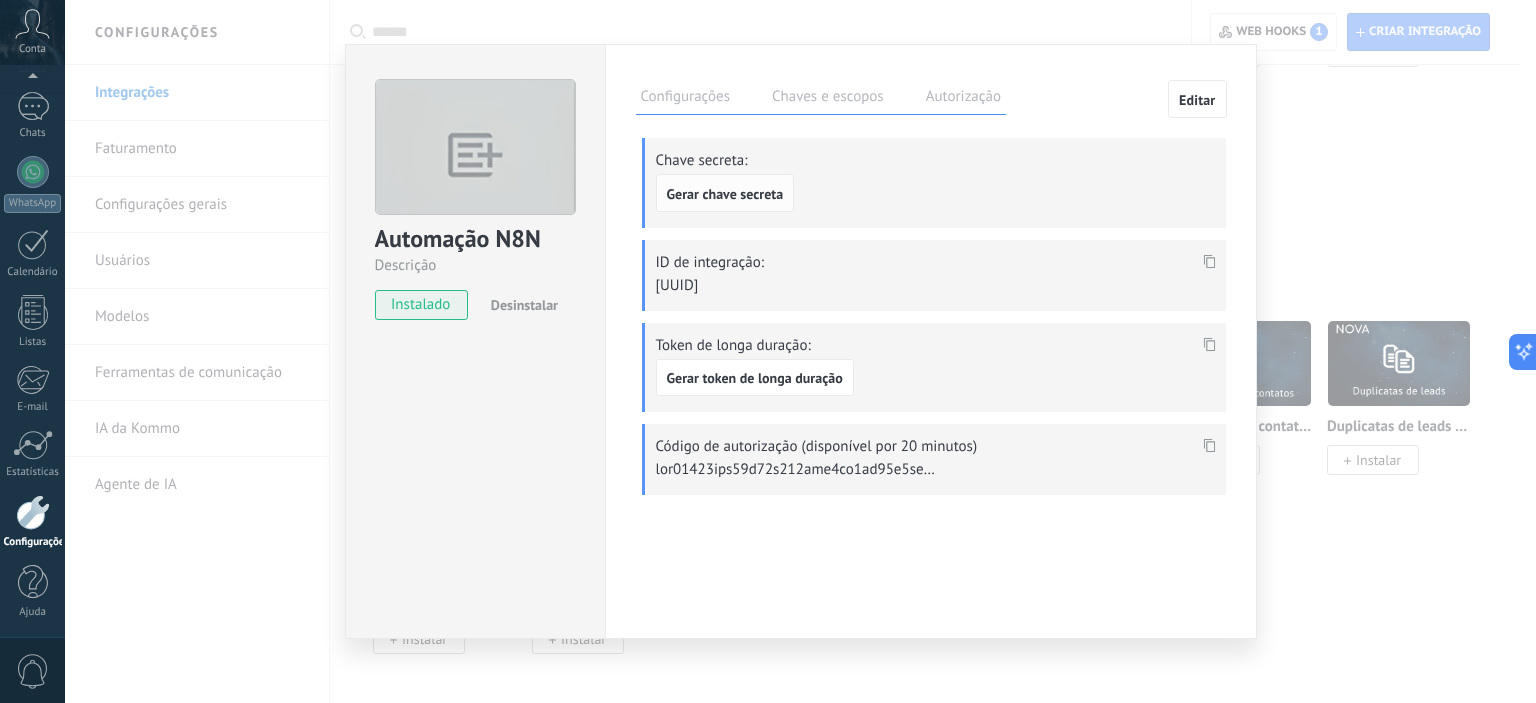 click on "Gerar chave secreta" at bounding box center (725, 194) 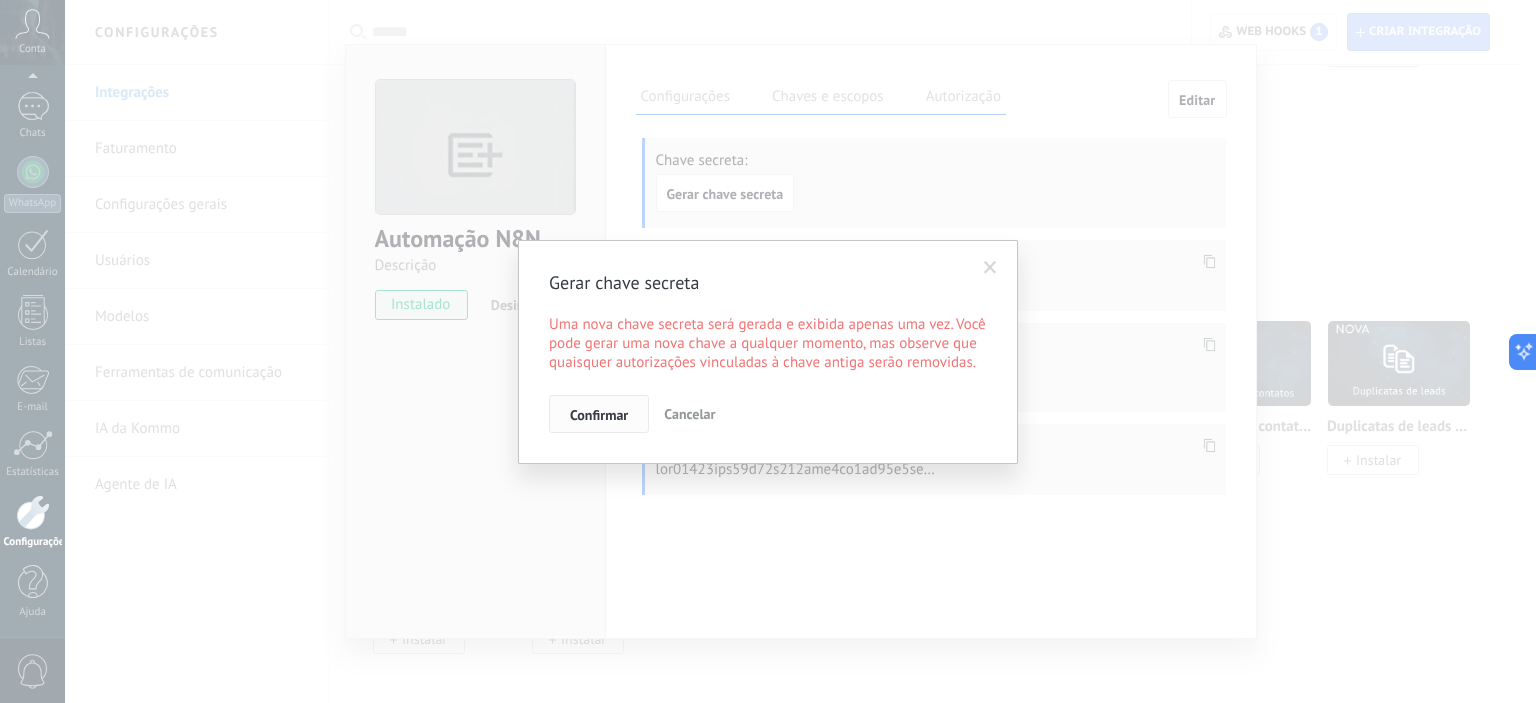 click on "Confirmar" at bounding box center [599, 415] 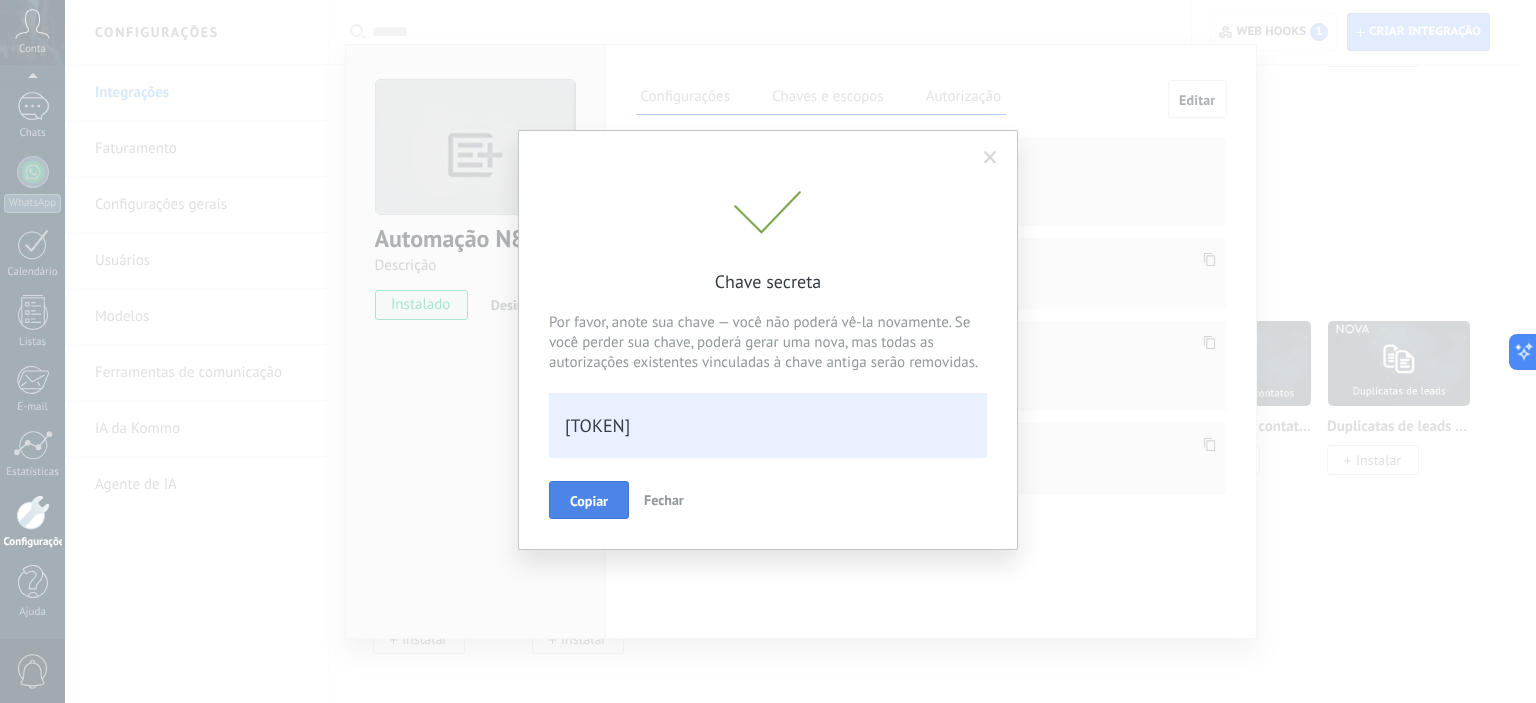 click on "Copiar" at bounding box center [589, 501] 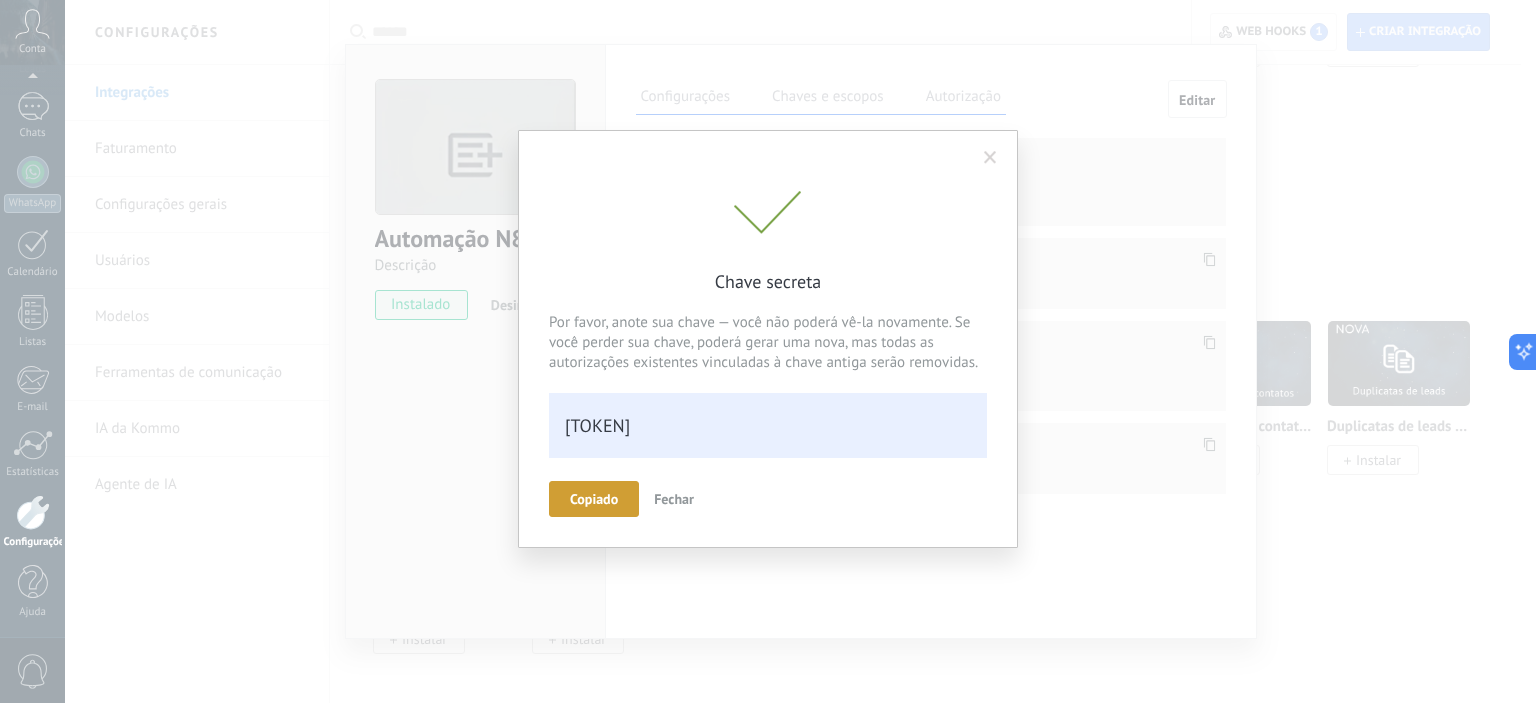 scroll, scrollTop: 41, scrollLeft: 0, axis: vertical 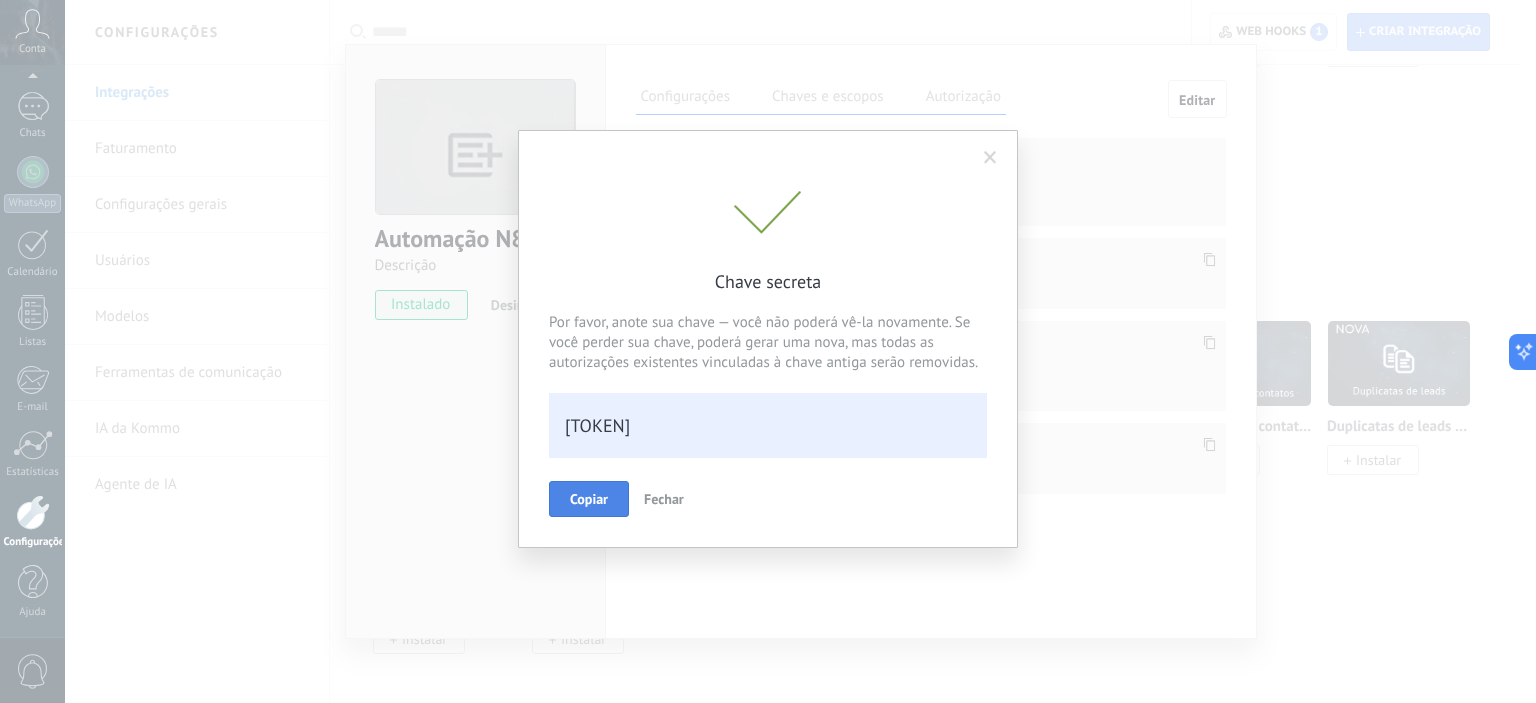 click at bounding box center (990, 158) 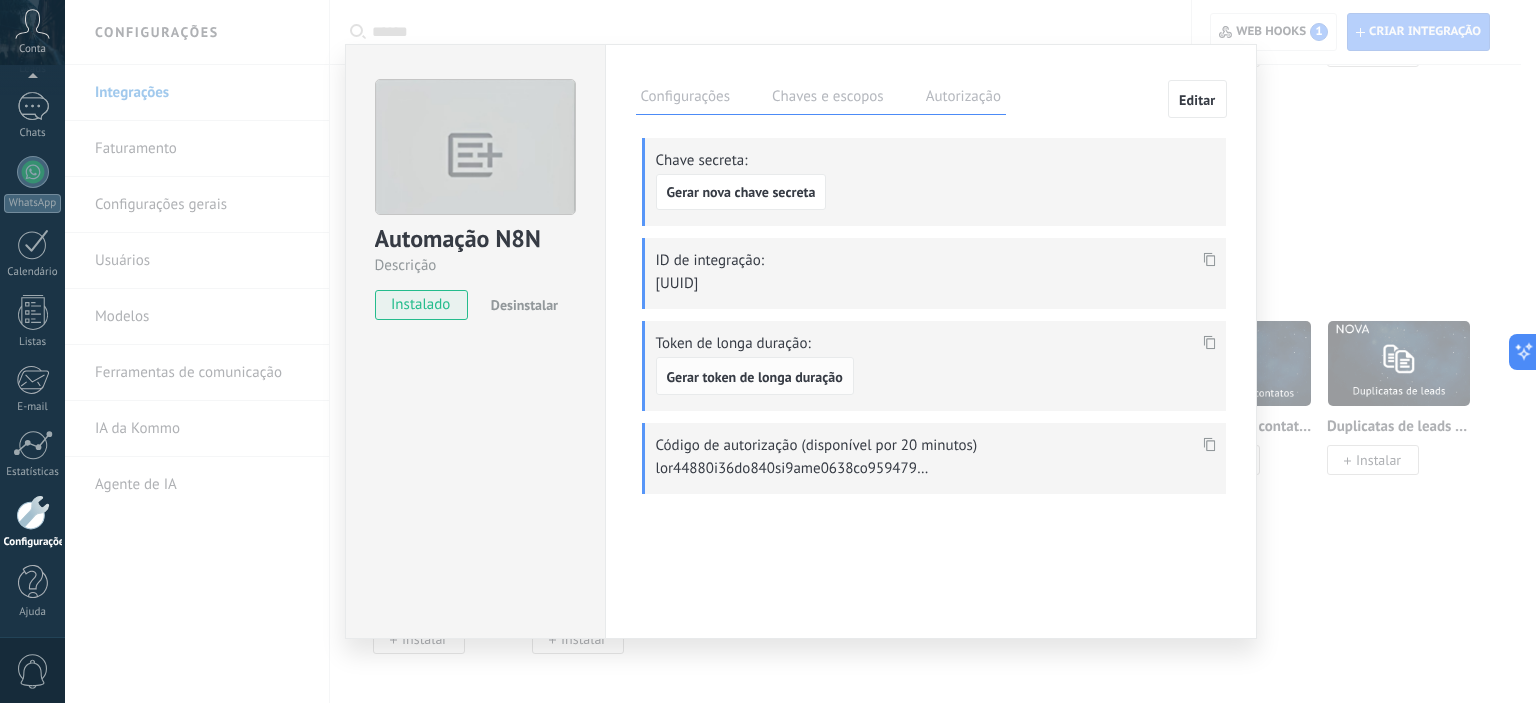 click on "Gerar token de longa duração" at bounding box center [755, 377] 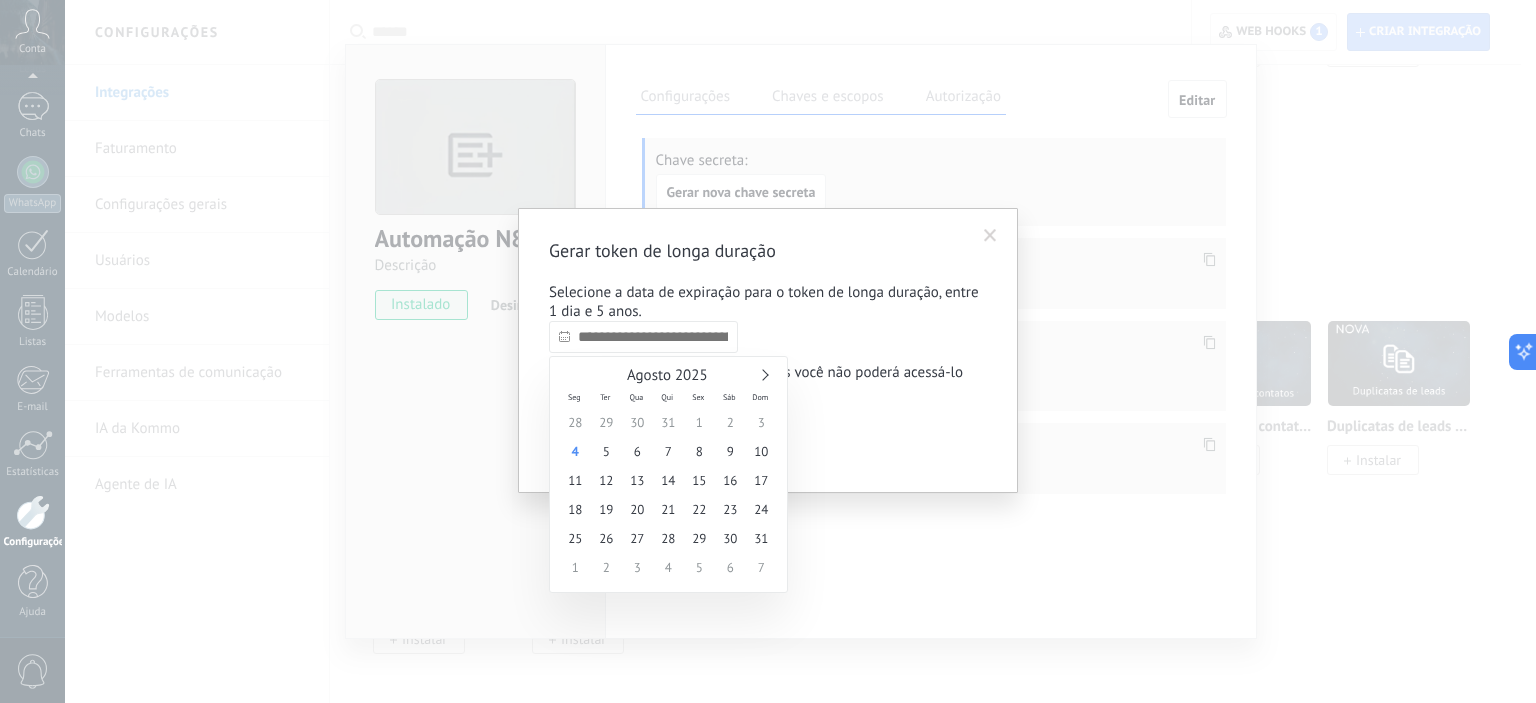 click at bounding box center (643, 337) 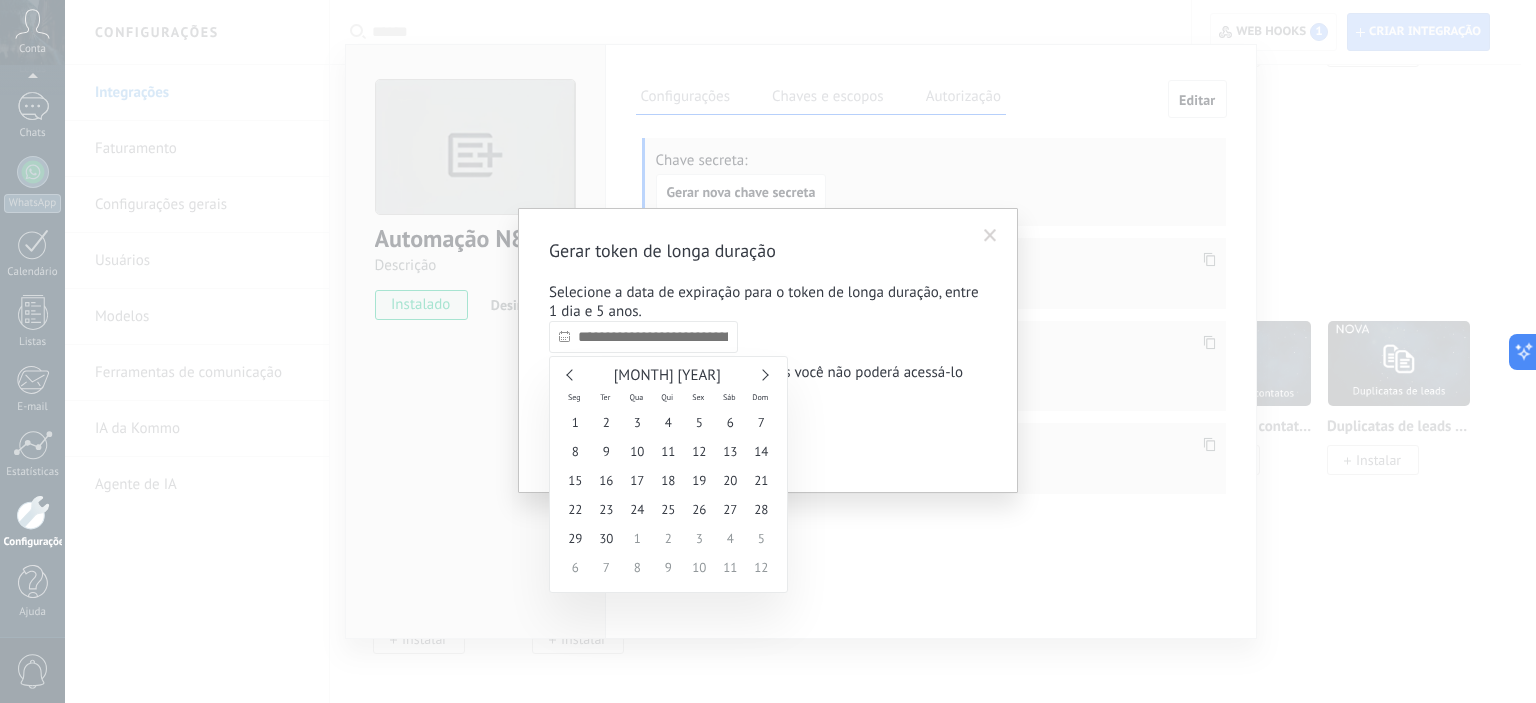 click at bounding box center [762, 374] 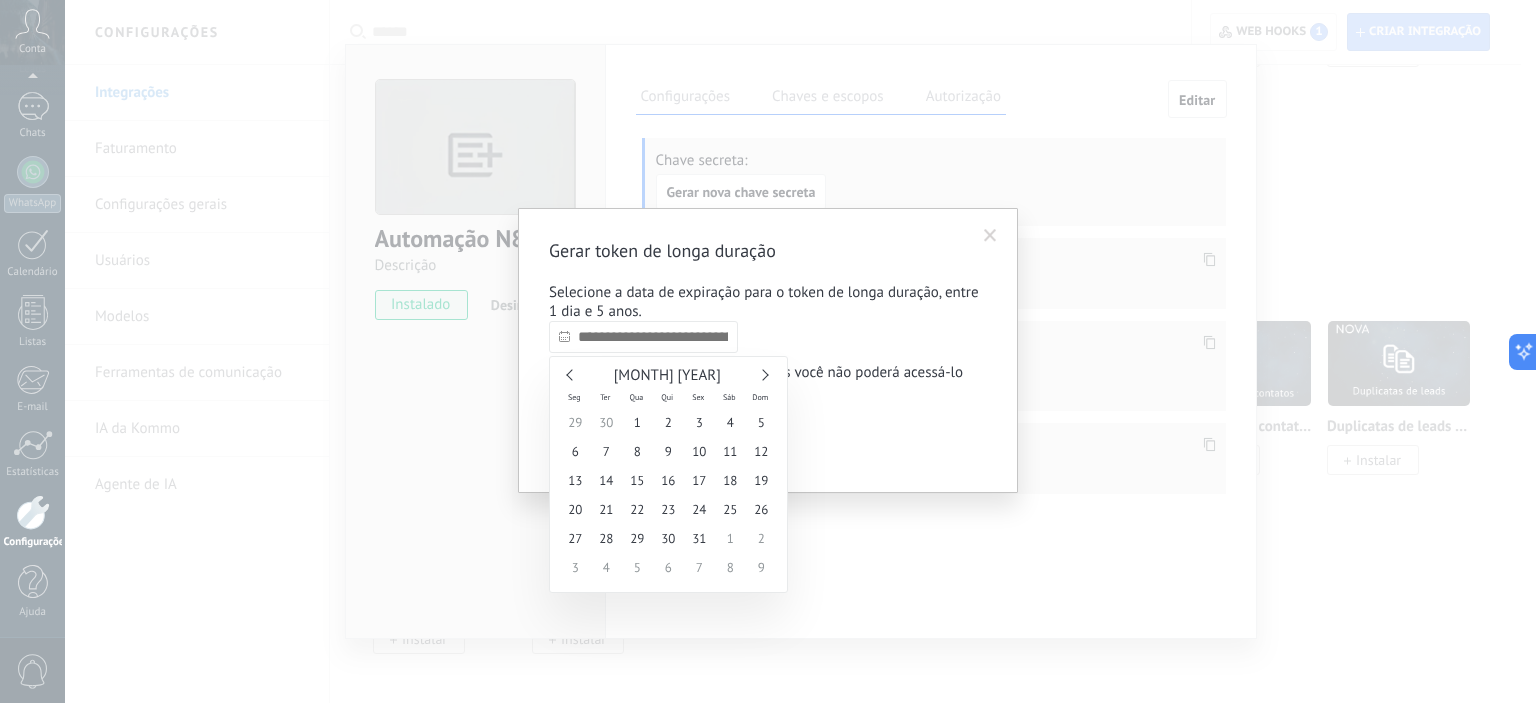 click at bounding box center (762, 374) 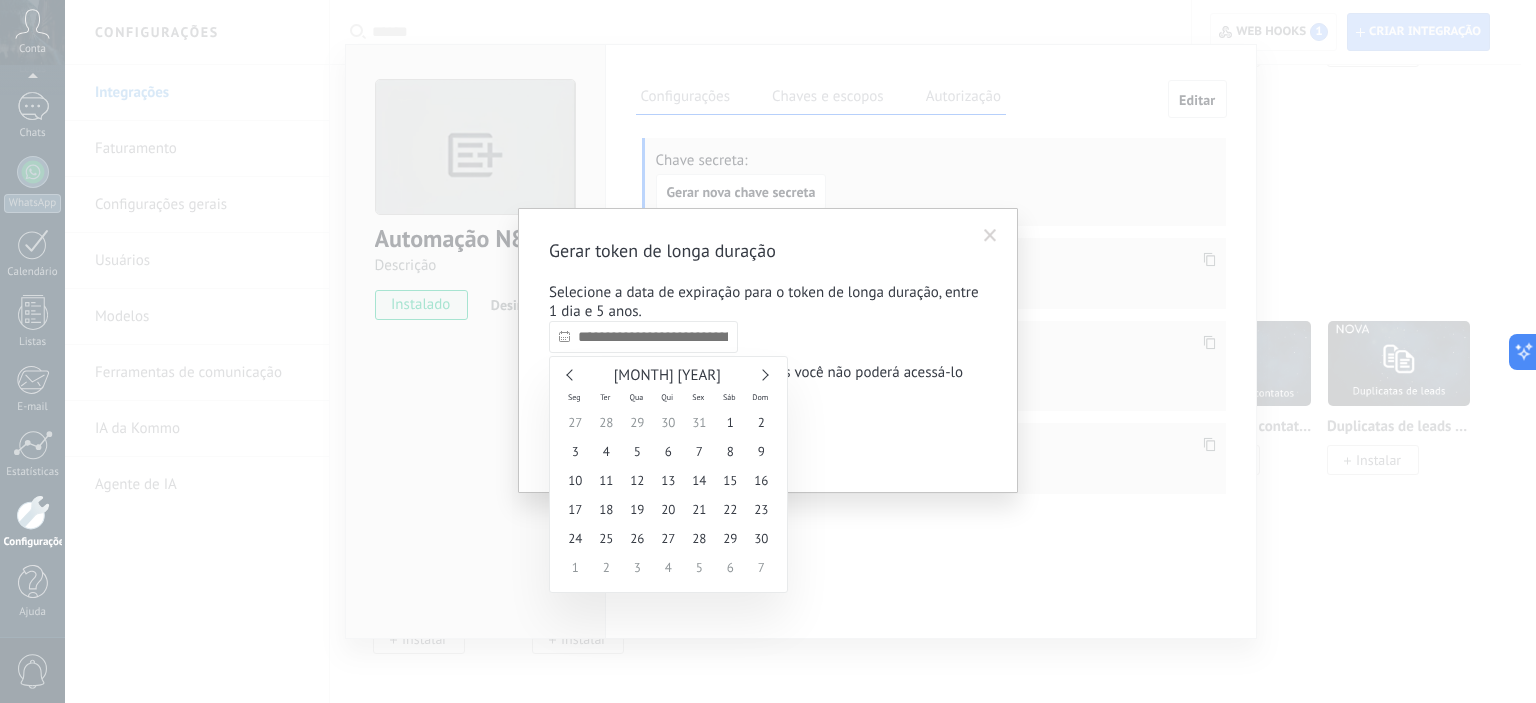 click at bounding box center [762, 374] 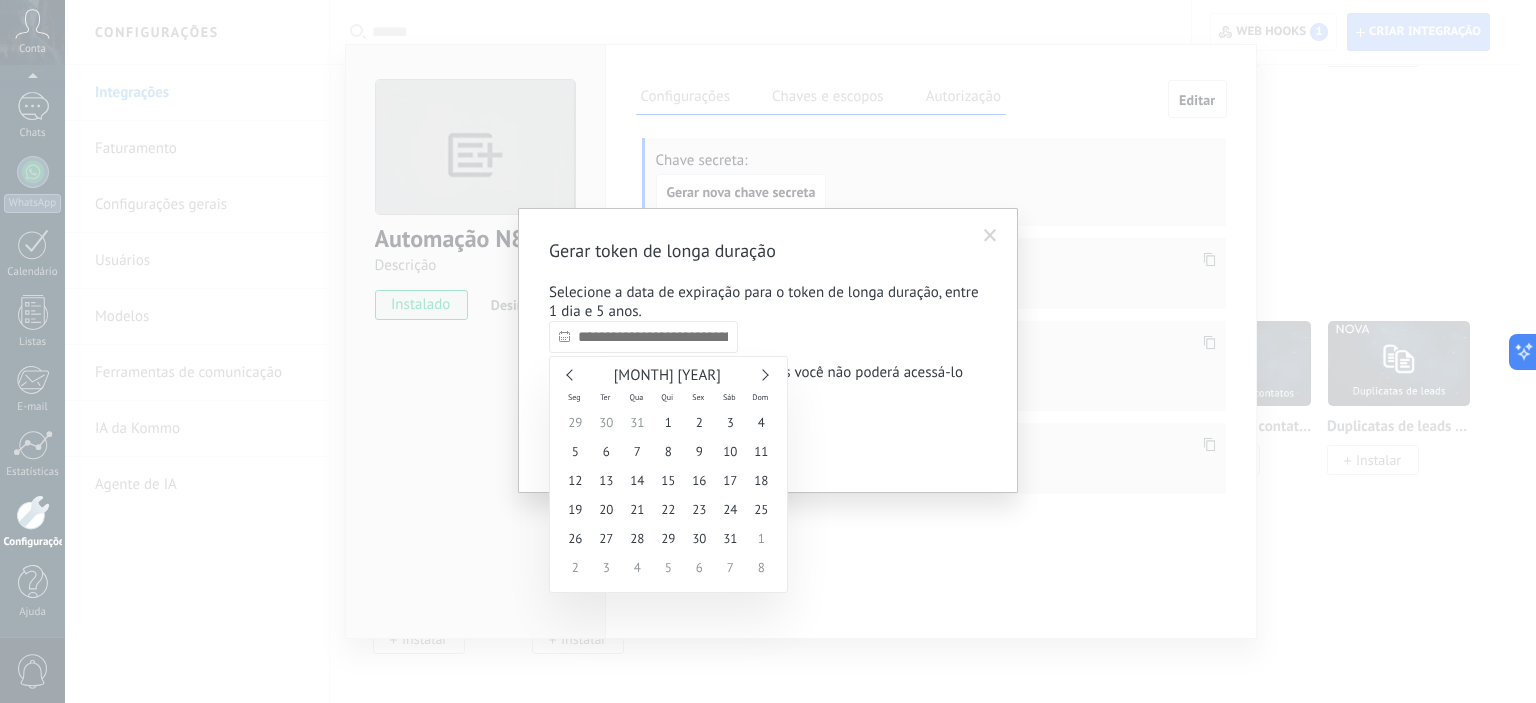 click at bounding box center (762, 374) 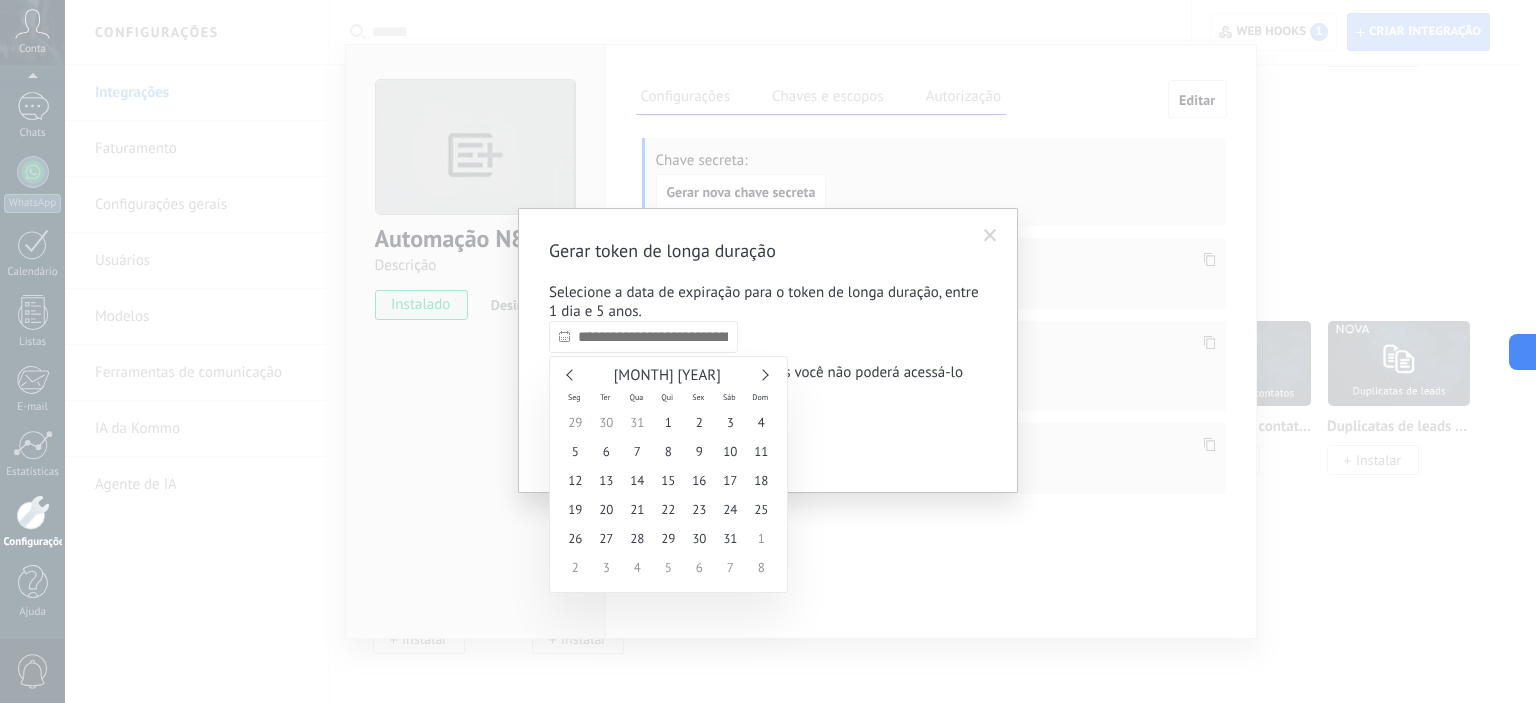click at bounding box center (762, 374) 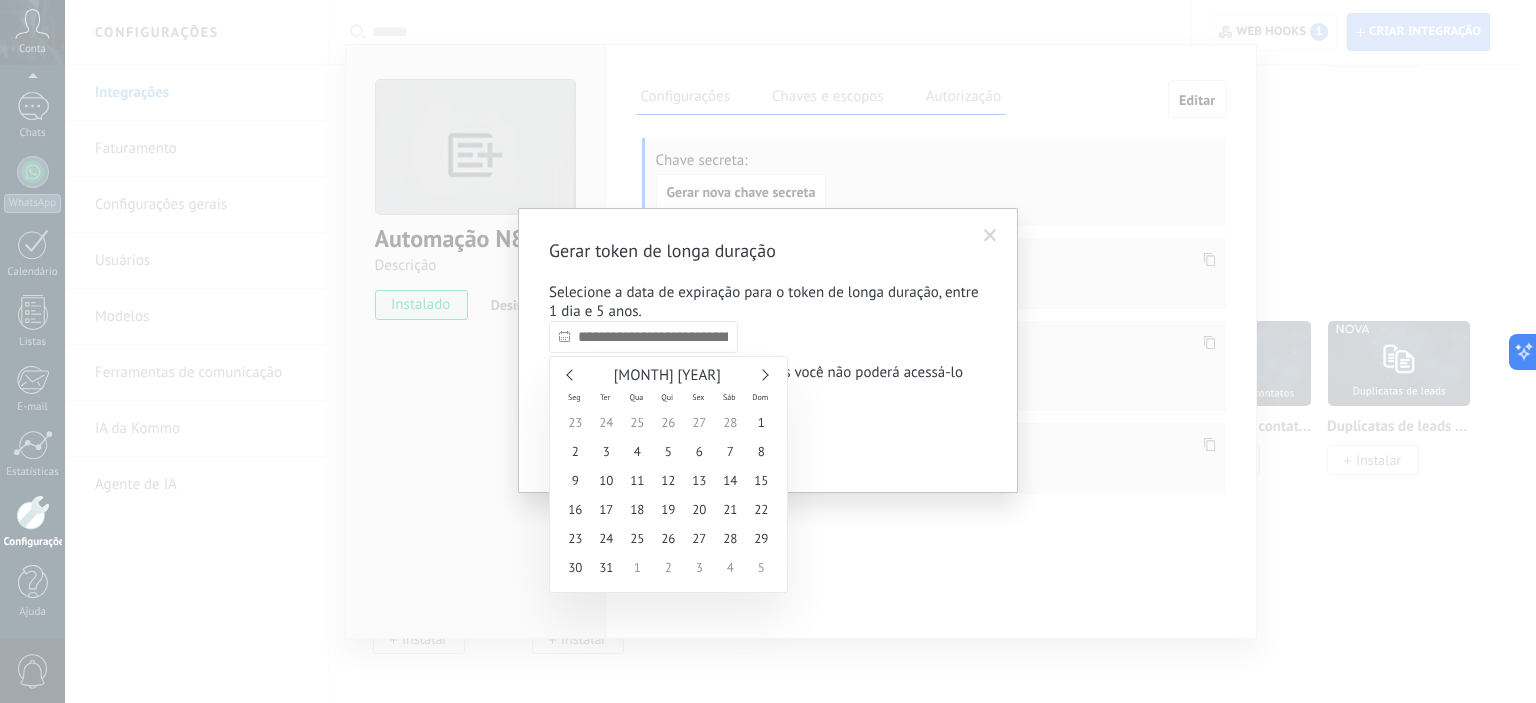 click at bounding box center (762, 374) 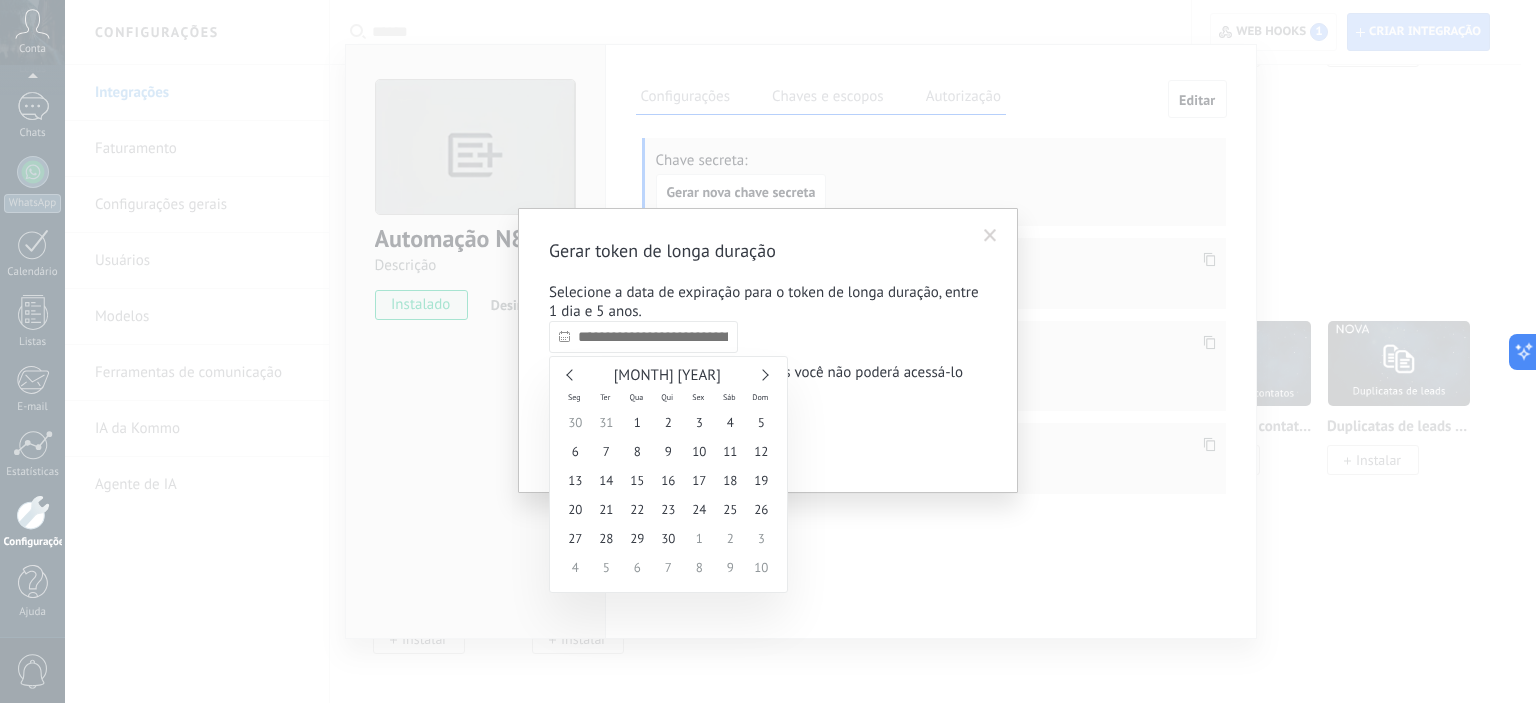 click at bounding box center [762, 374] 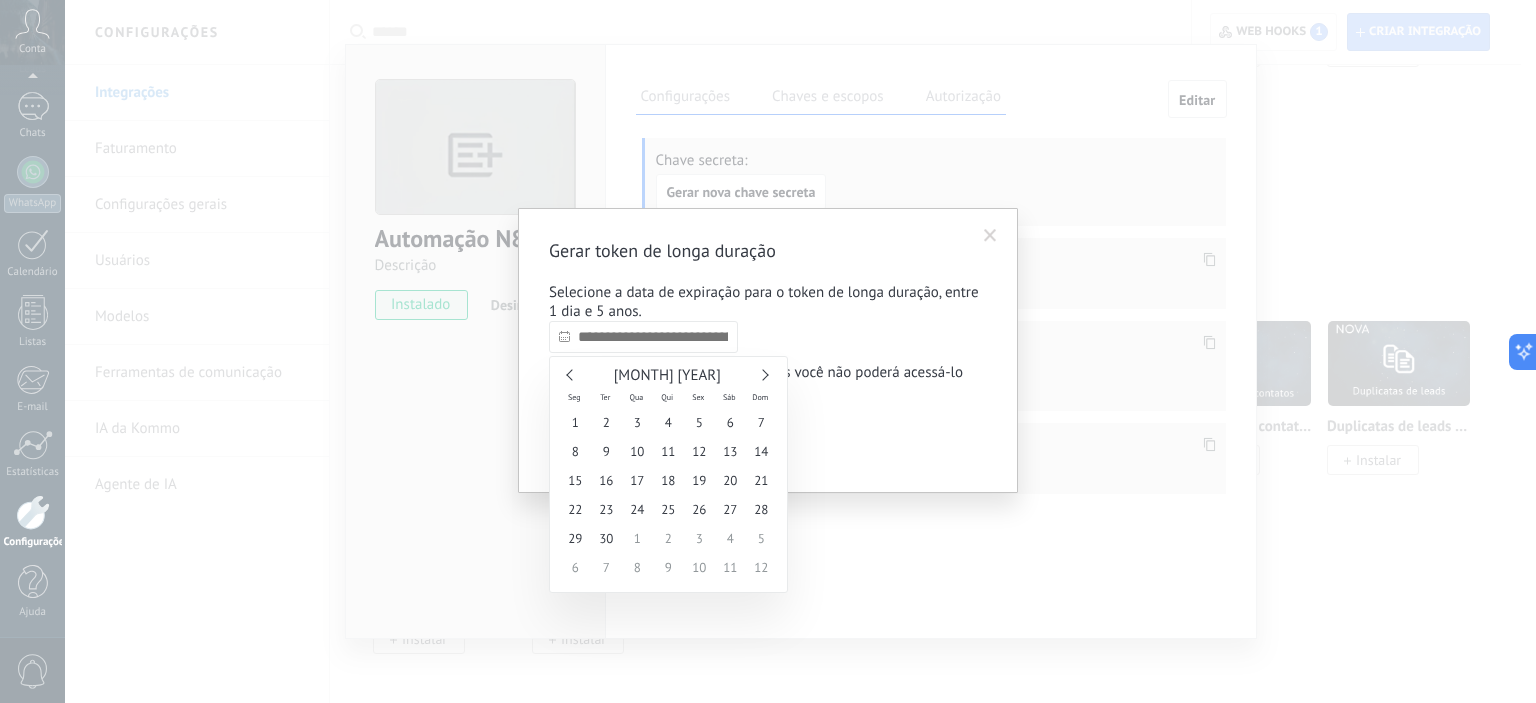 click at bounding box center [762, 374] 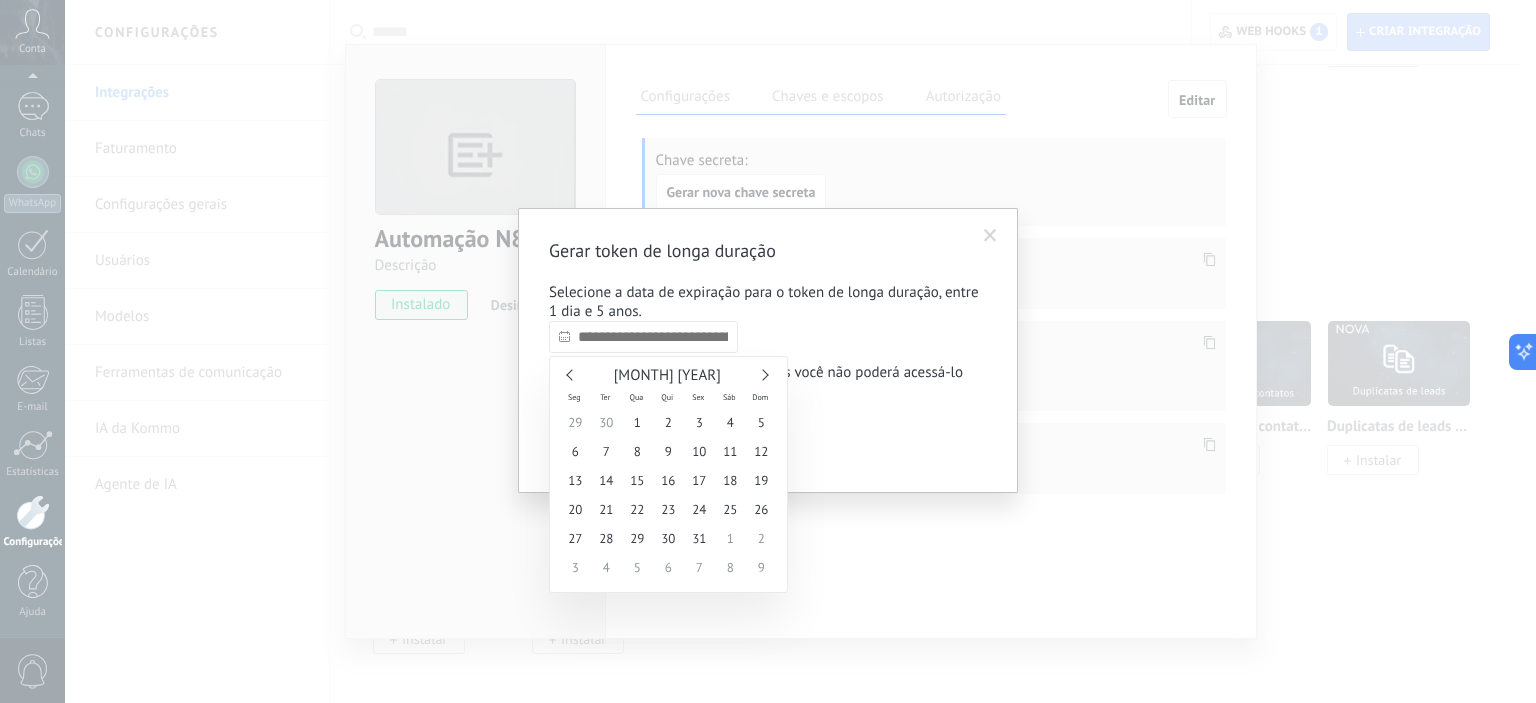 click at bounding box center (762, 374) 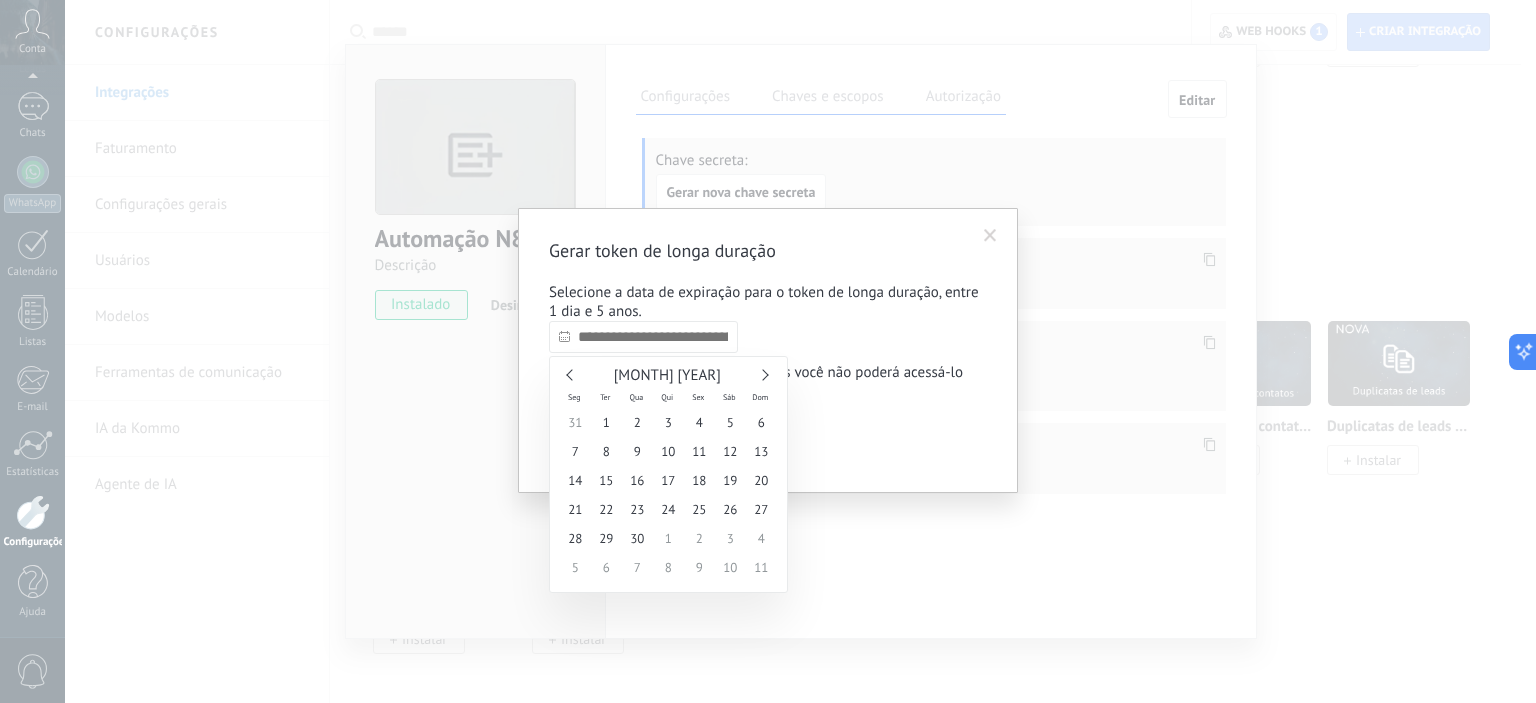 click at bounding box center (762, 374) 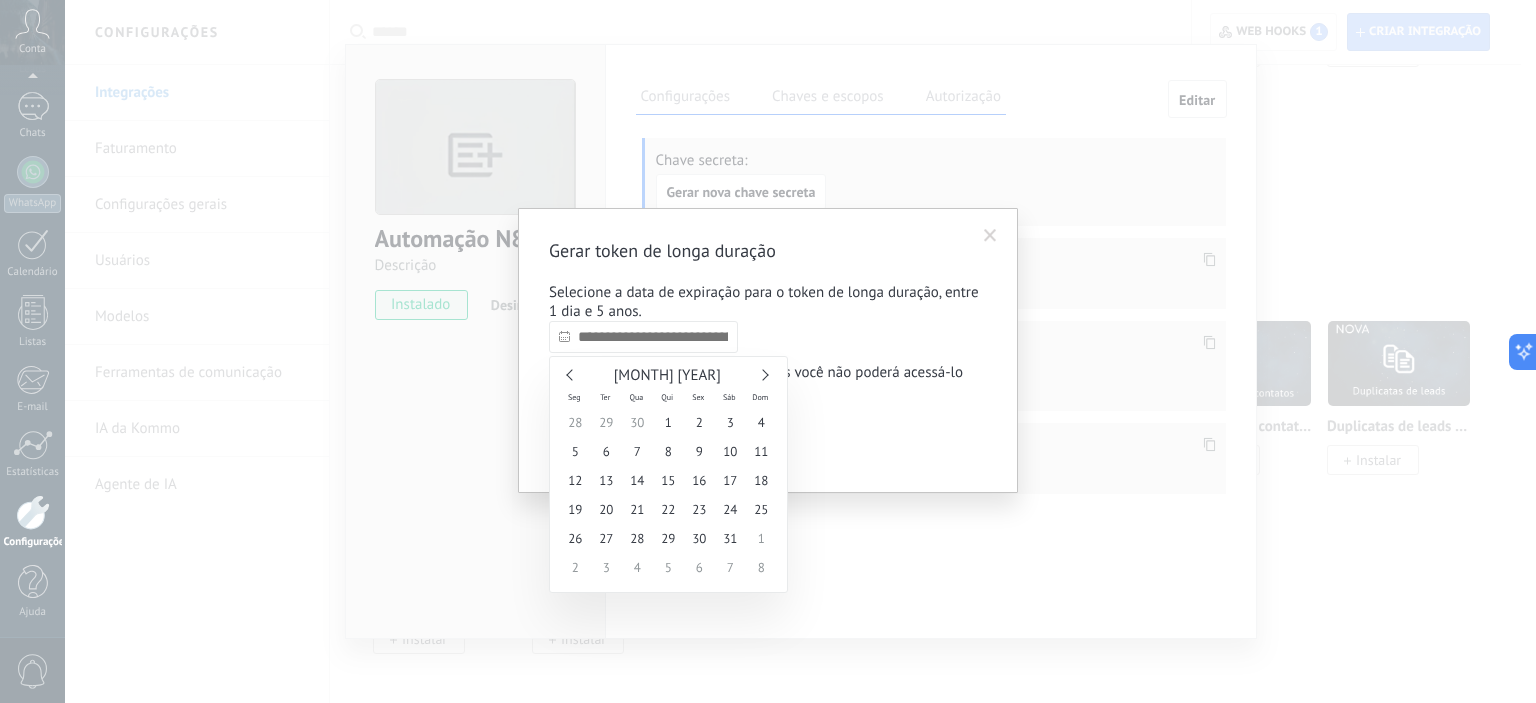 click at bounding box center (762, 374) 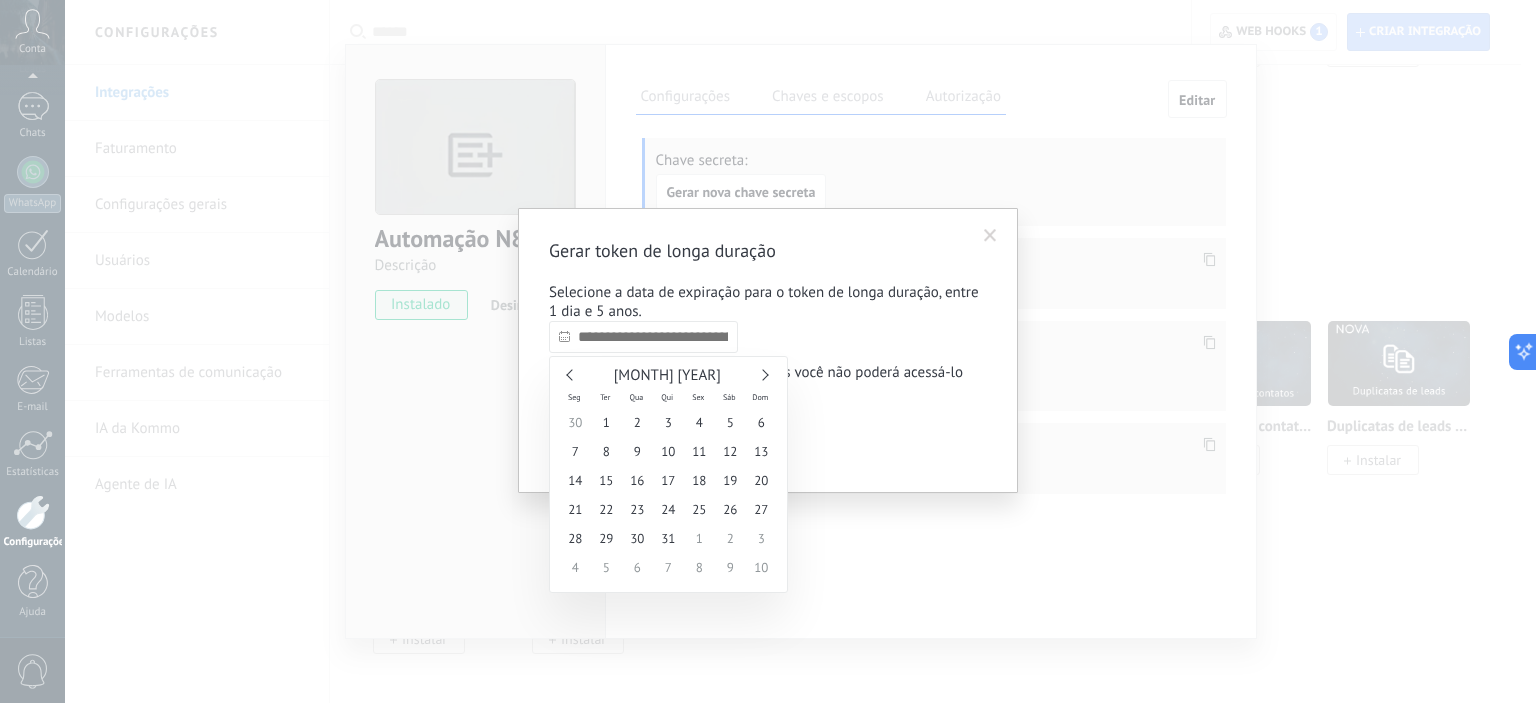 click at bounding box center (762, 374) 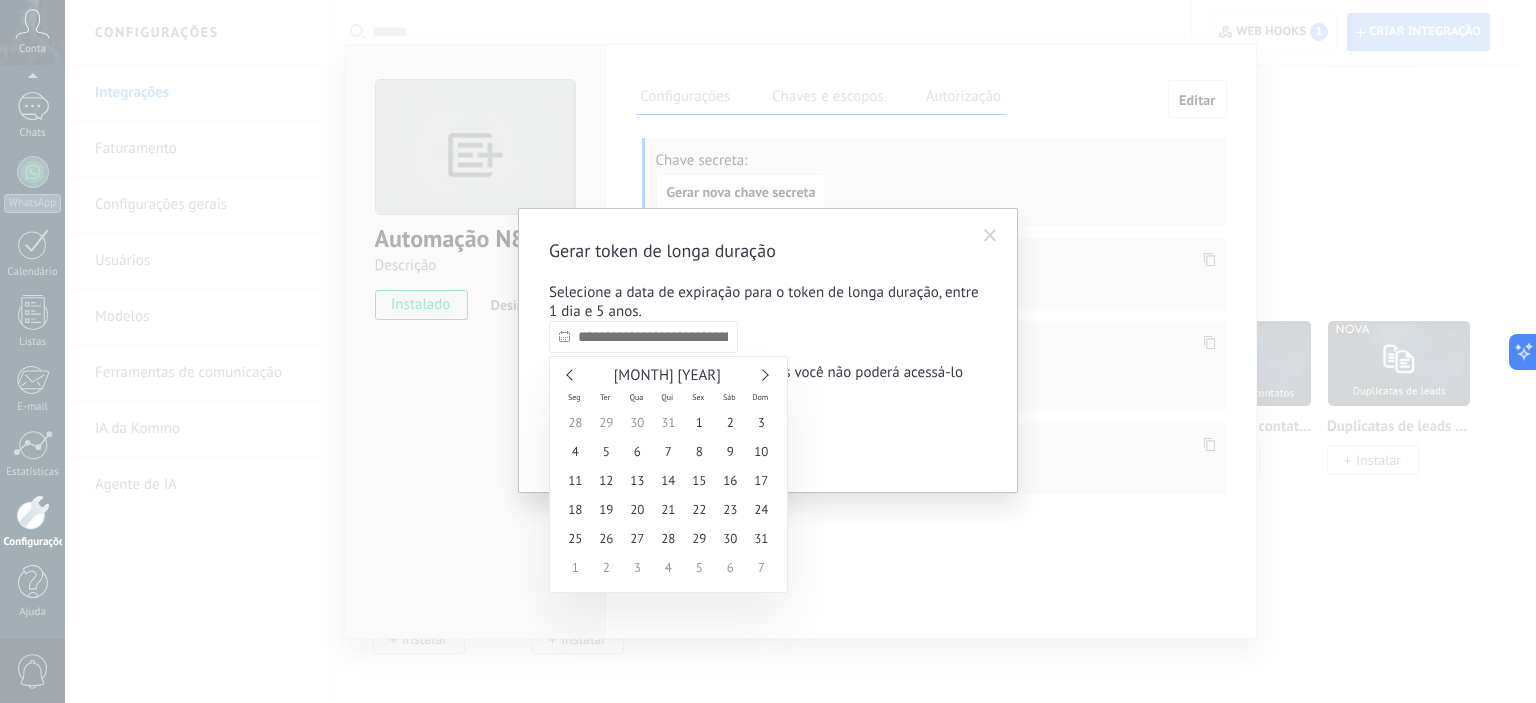 click at bounding box center [762, 374] 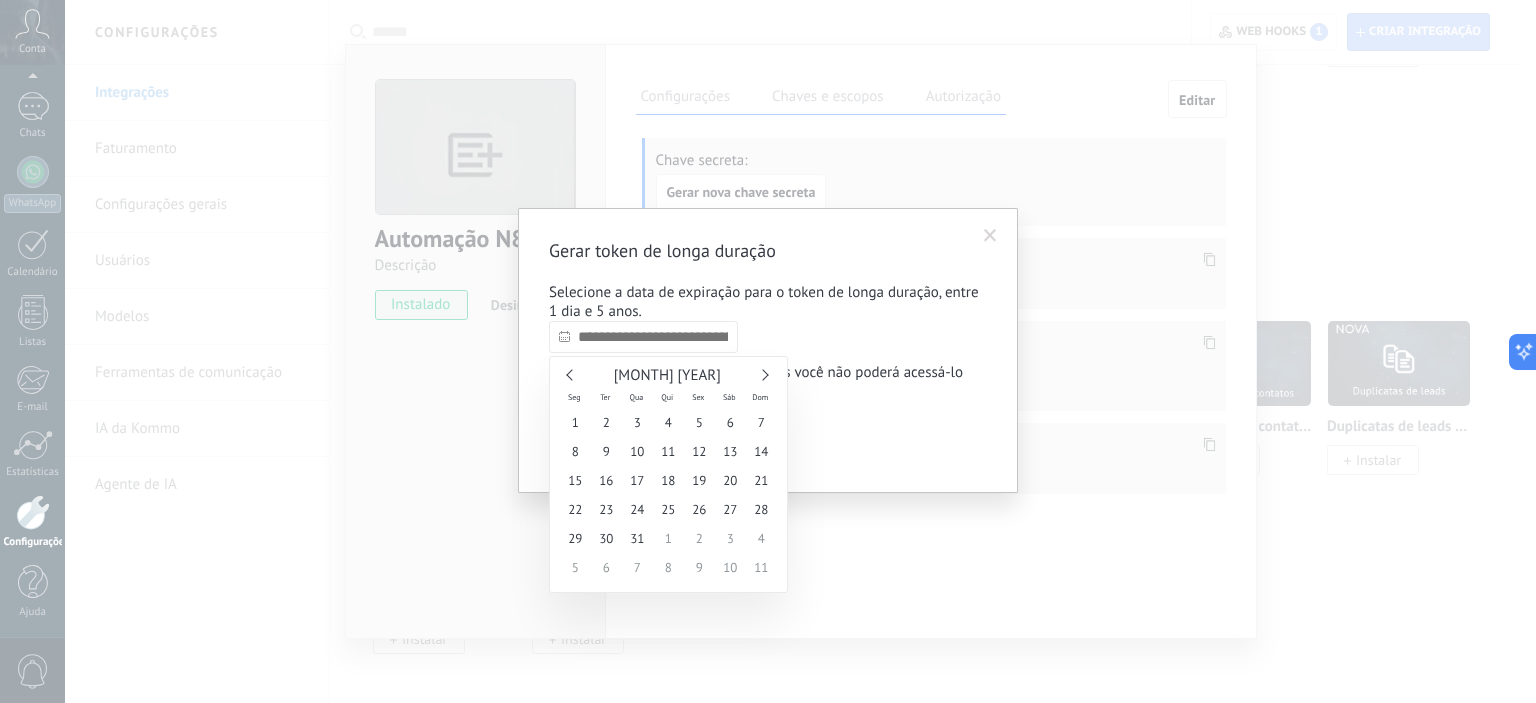 click at bounding box center (762, 374) 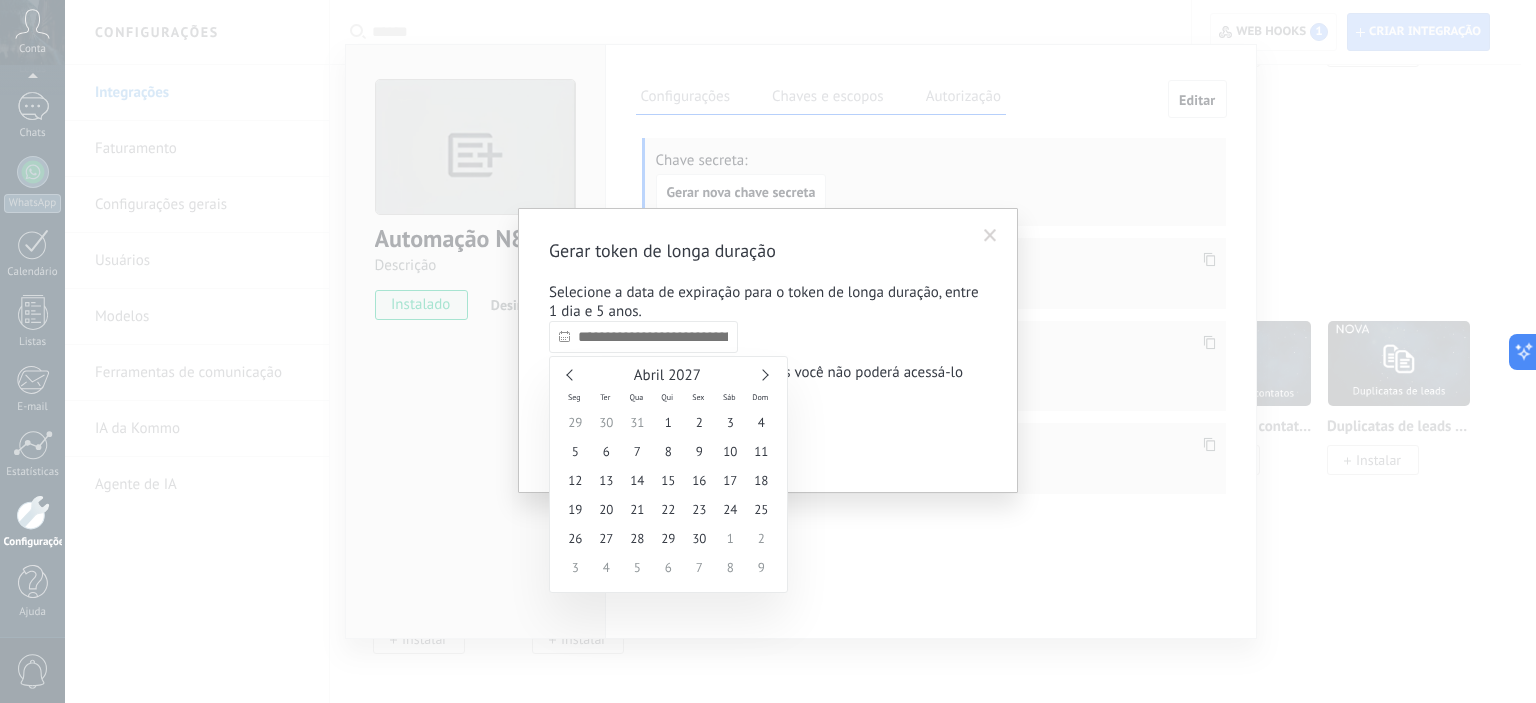 click at bounding box center (762, 374) 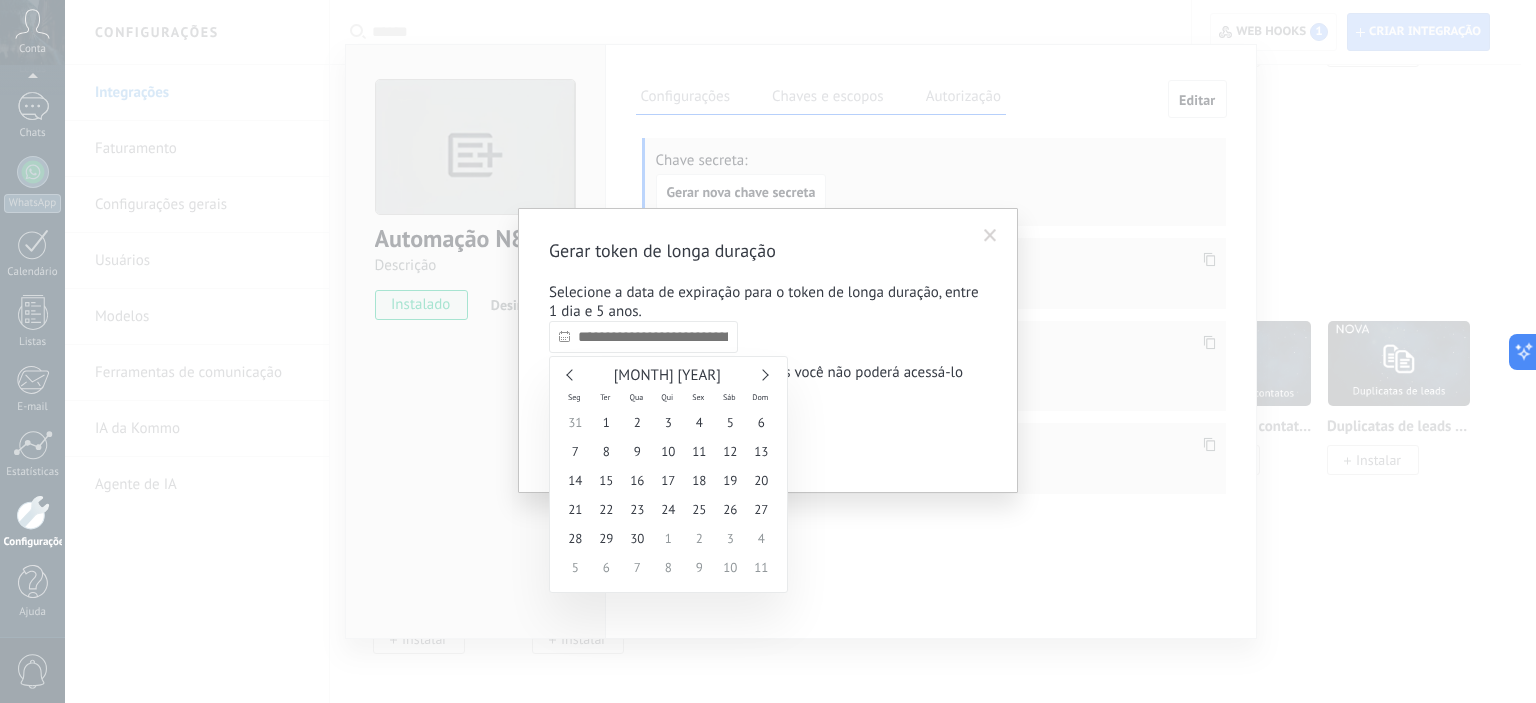 click at bounding box center [762, 374] 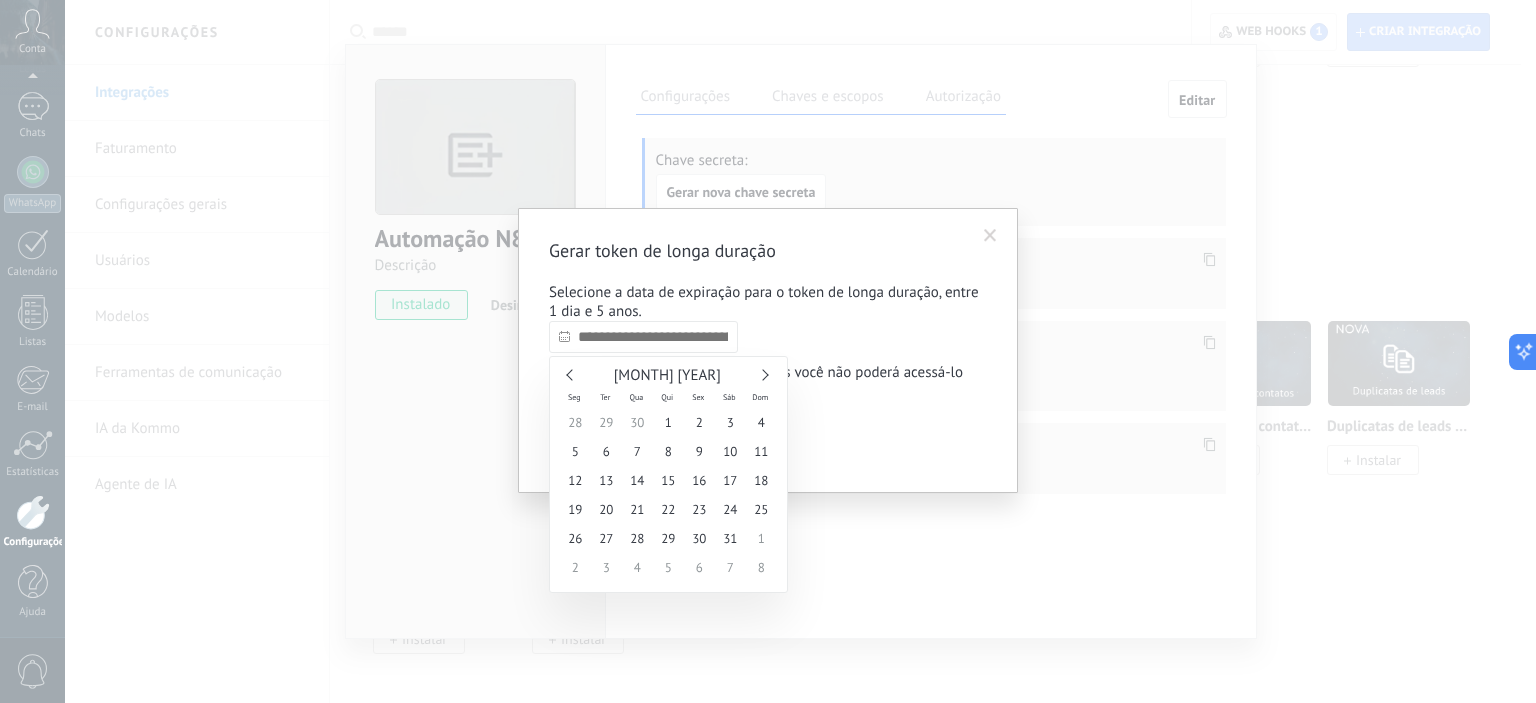 click at bounding box center (762, 374) 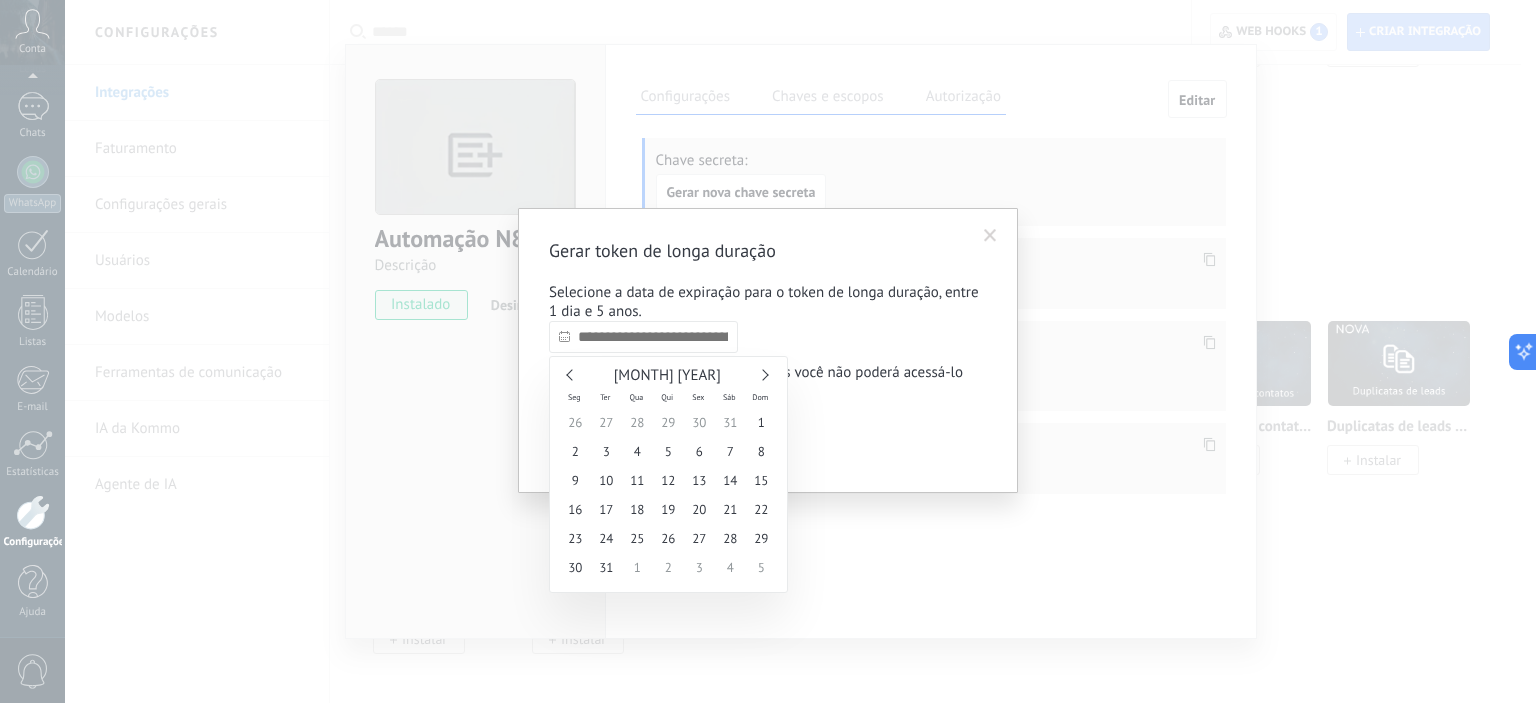 click at bounding box center (762, 374) 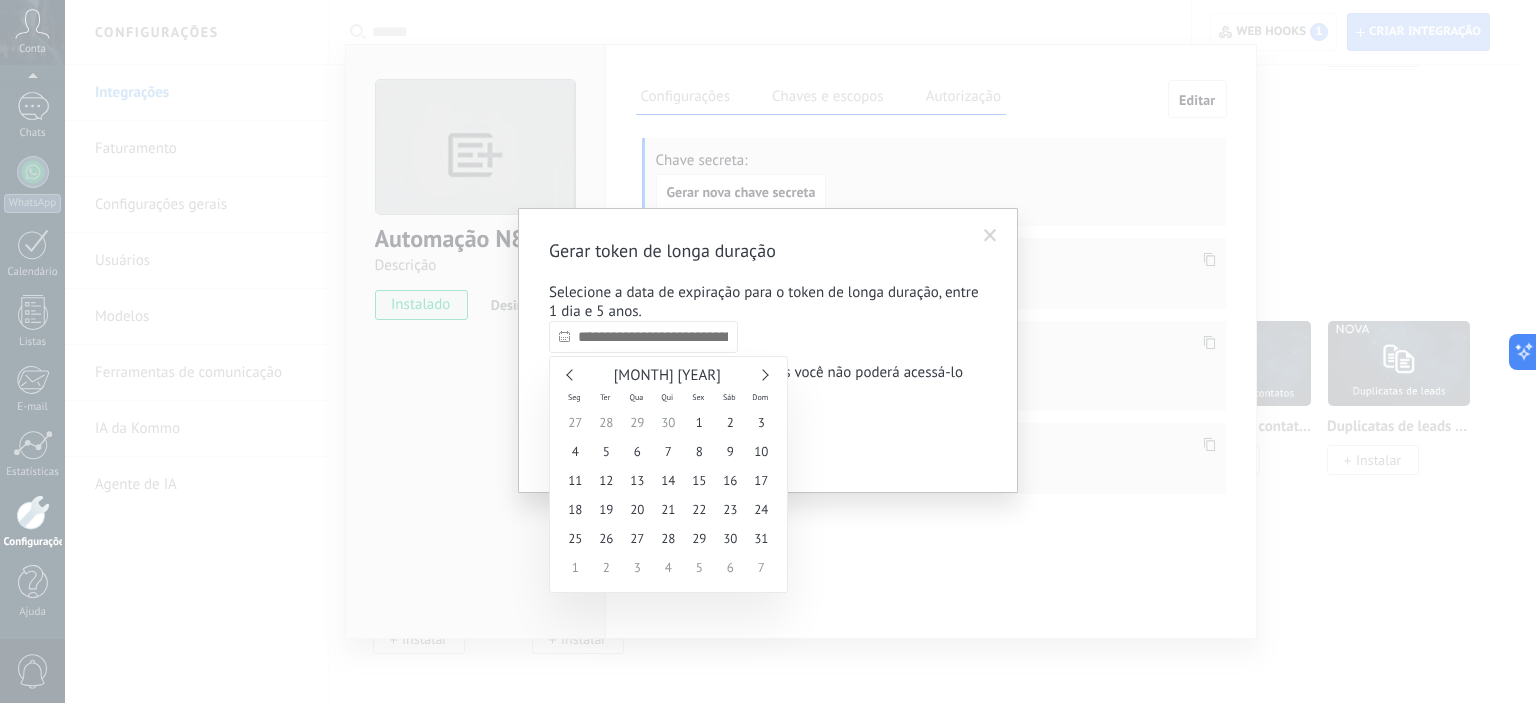 click at bounding box center [762, 374] 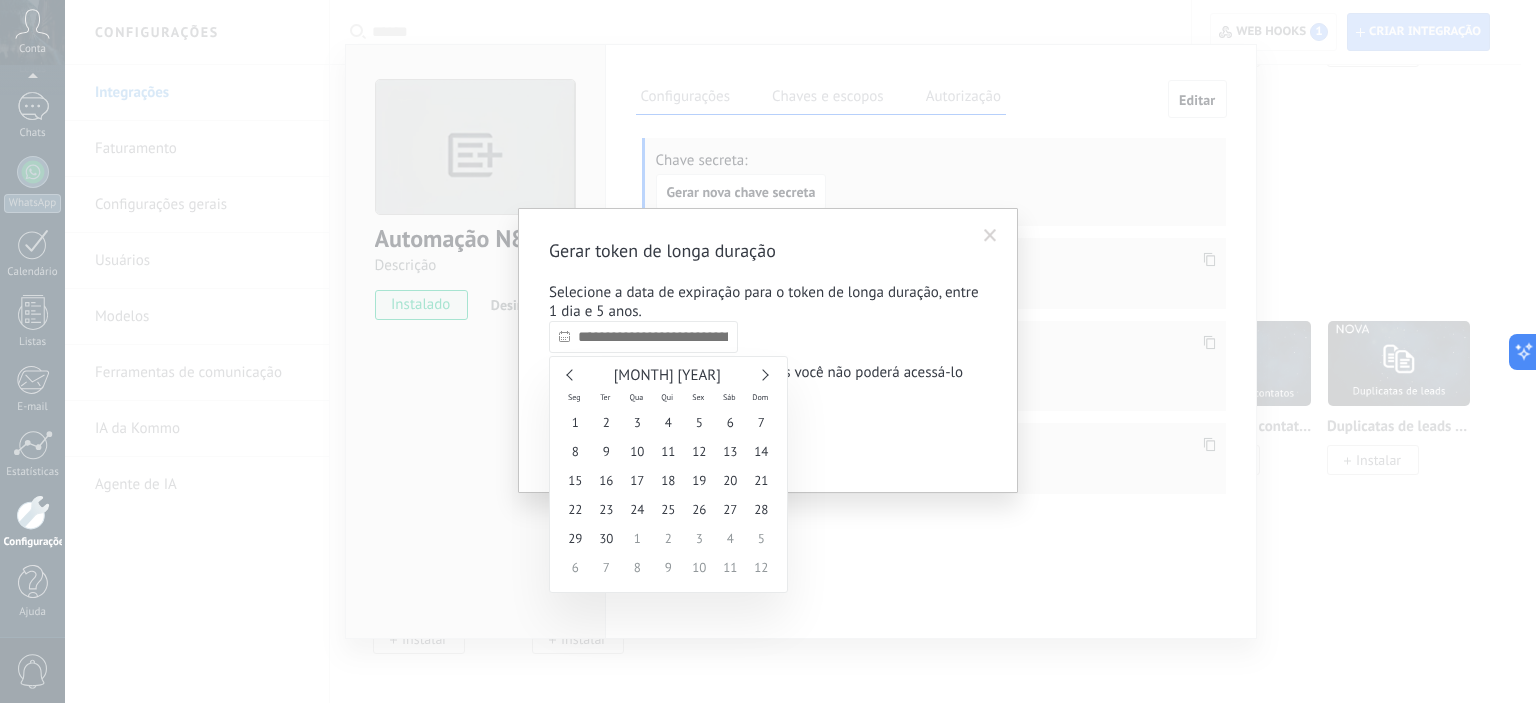 click at bounding box center (762, 374) 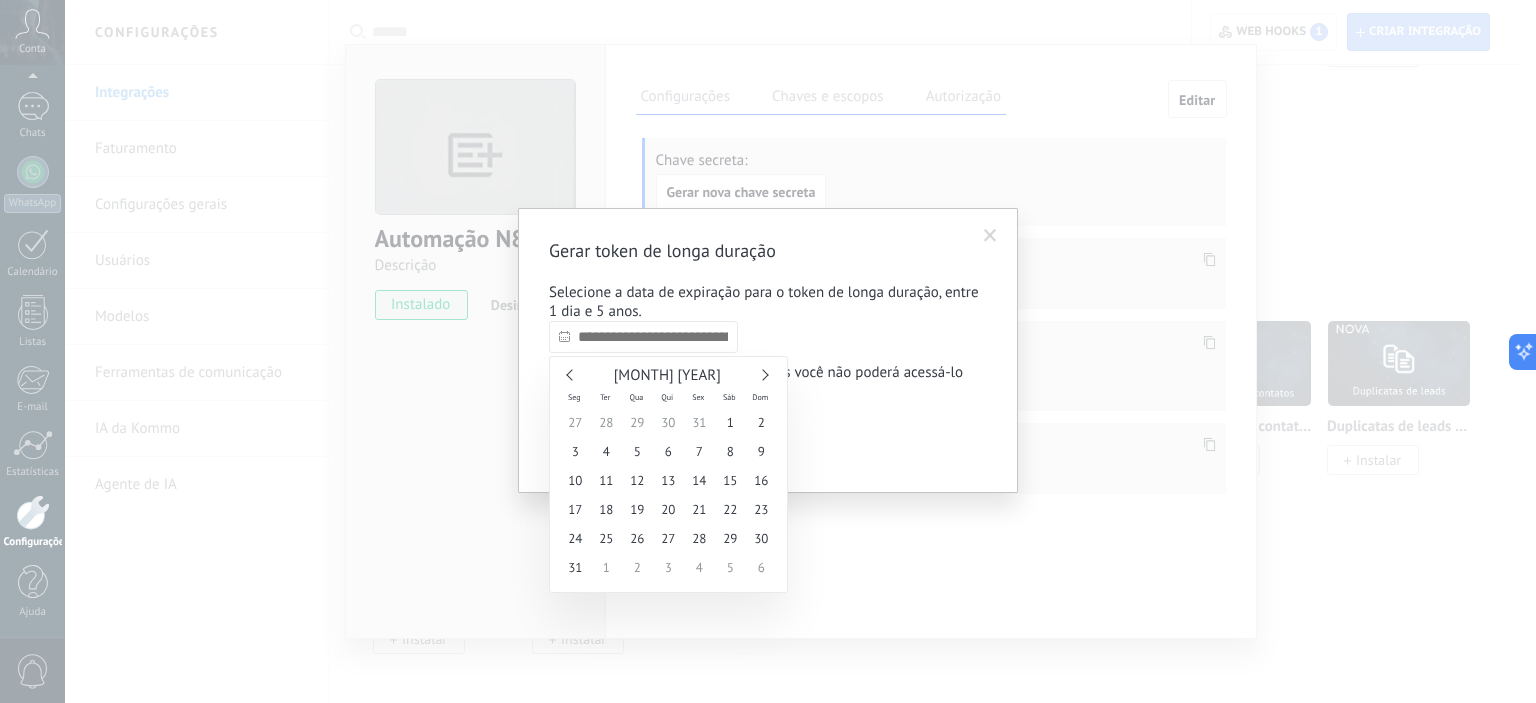 click at bounding box center (762, 374) 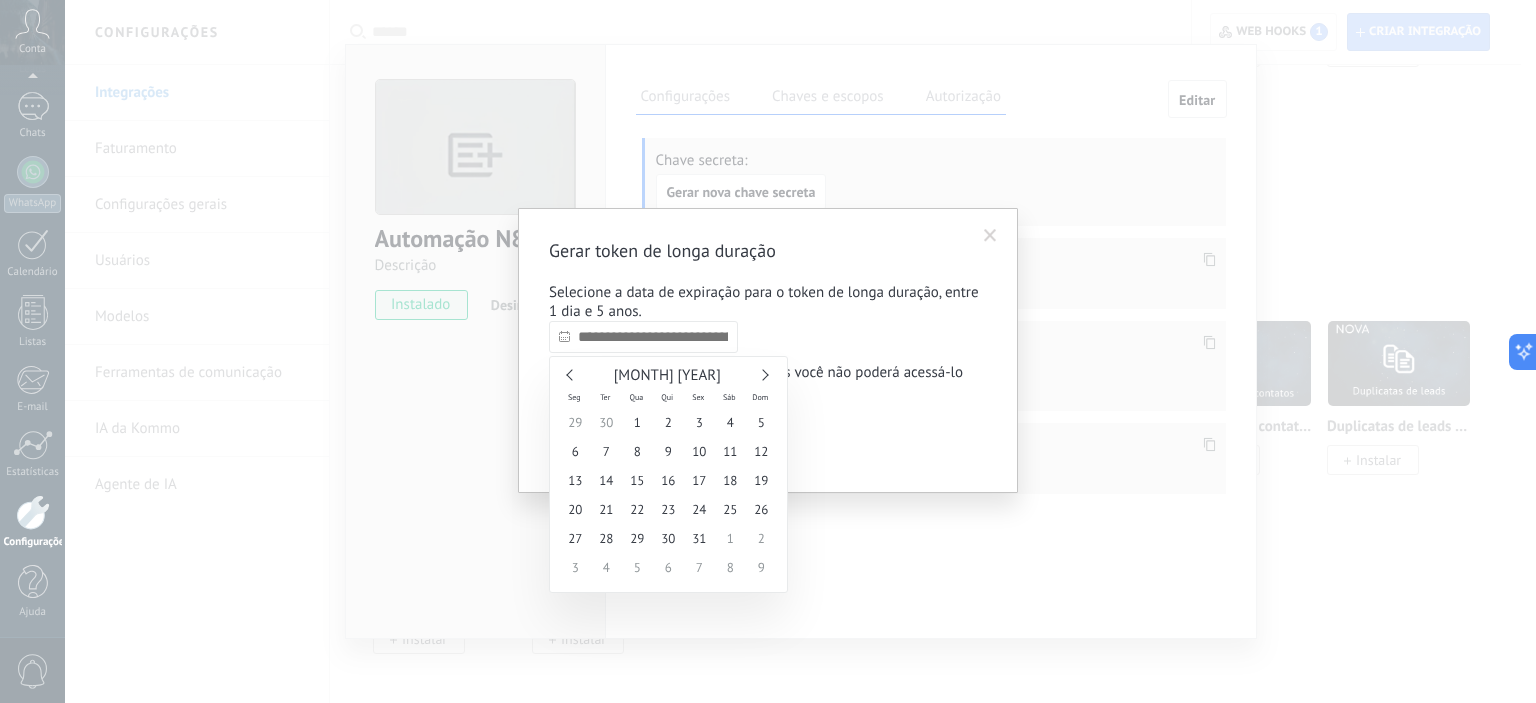click at bounding box center (571, 374) 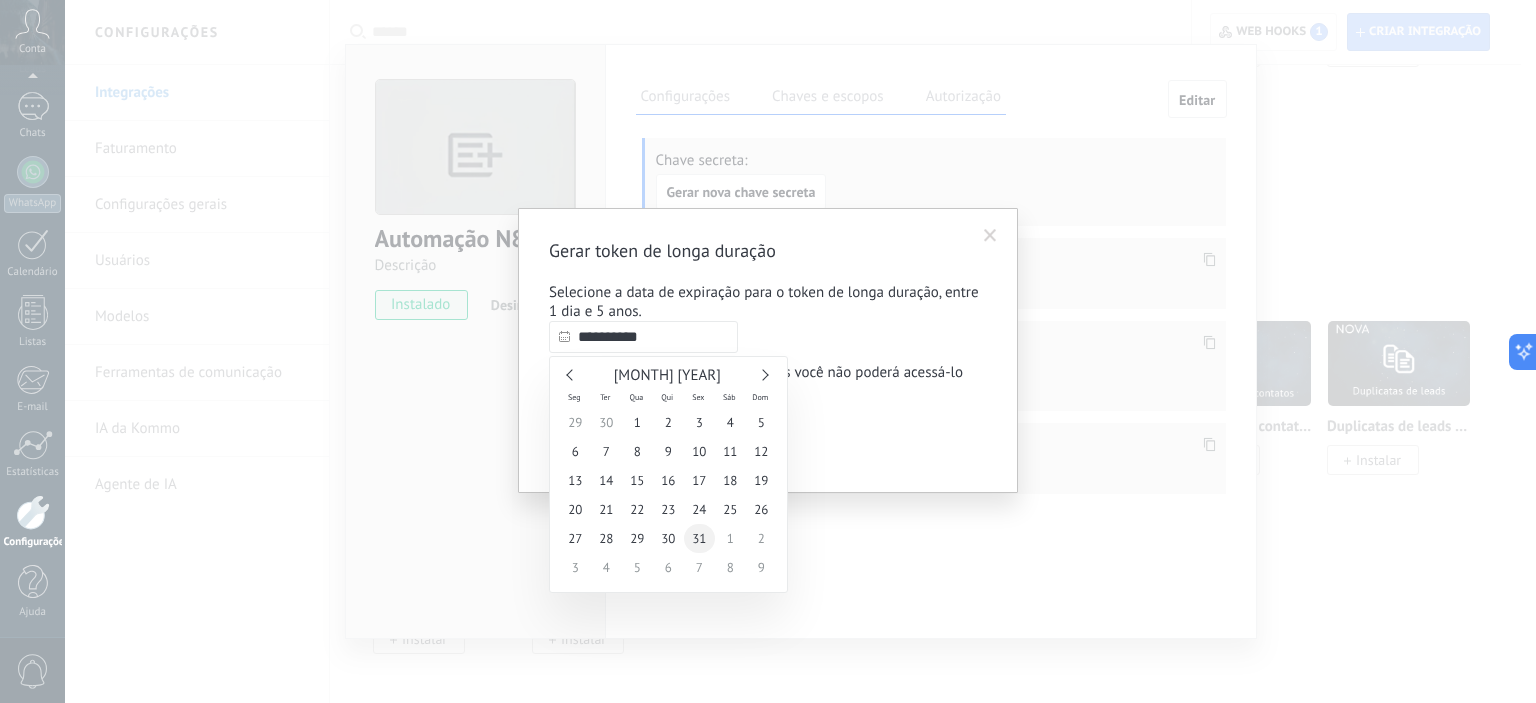 click on "31" at bounding box center [699, 538] 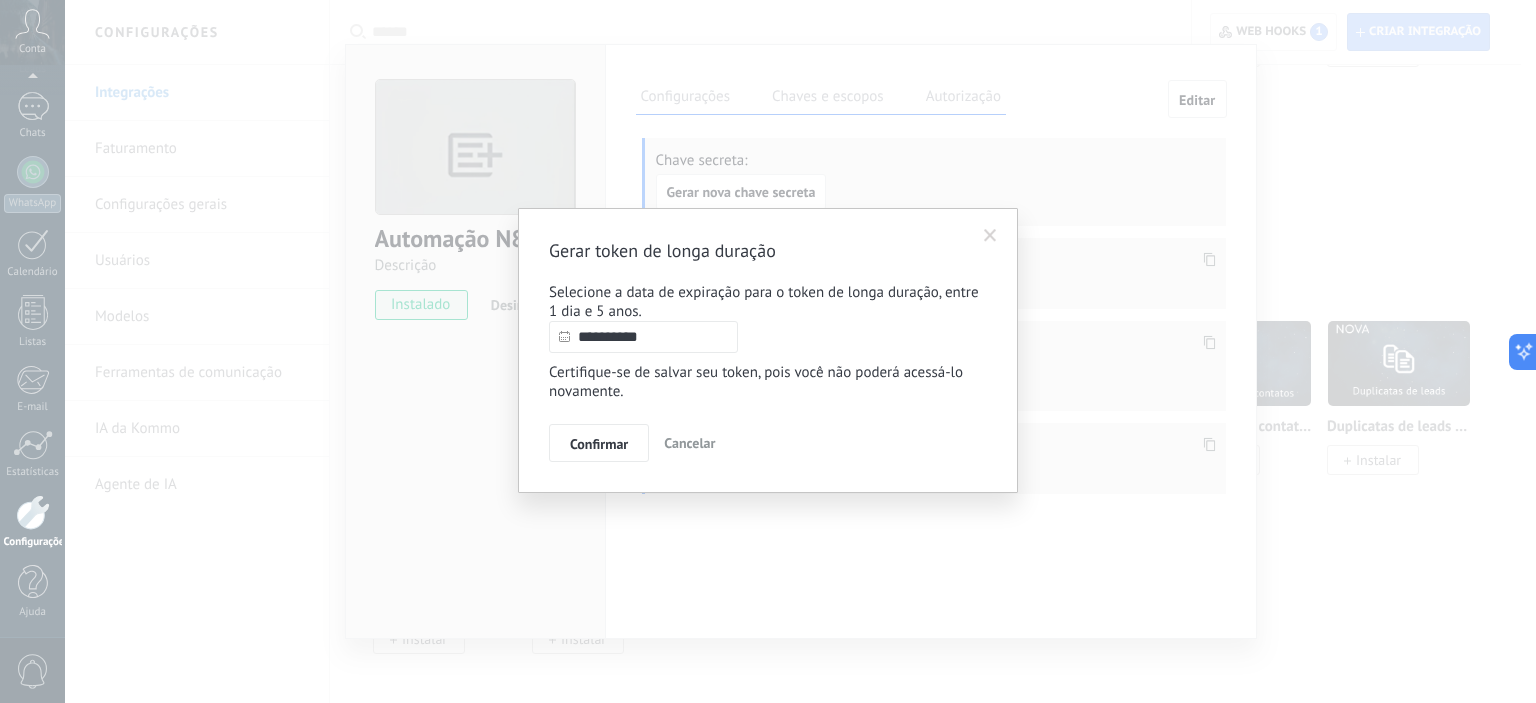 click on "**********" at bounding box center [643, 337] 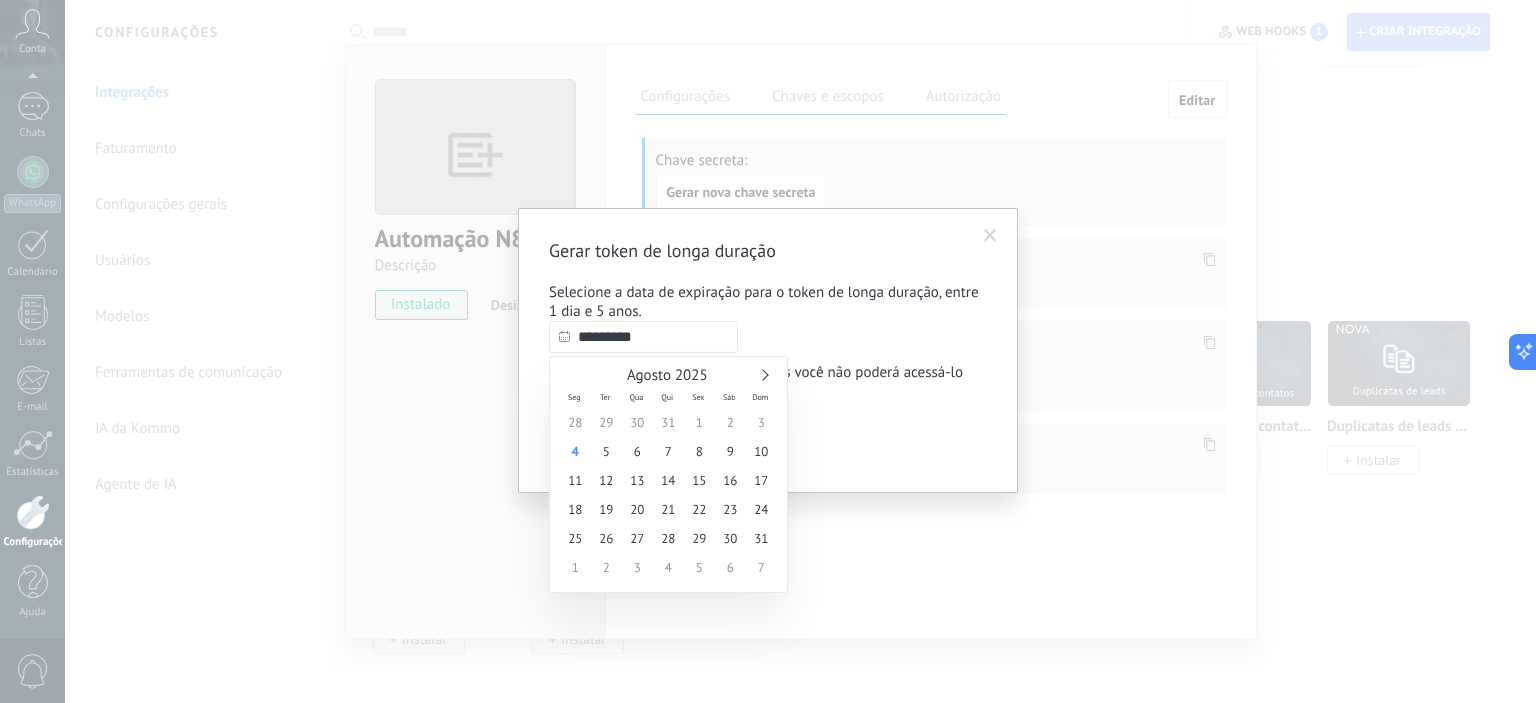 type on "**********" 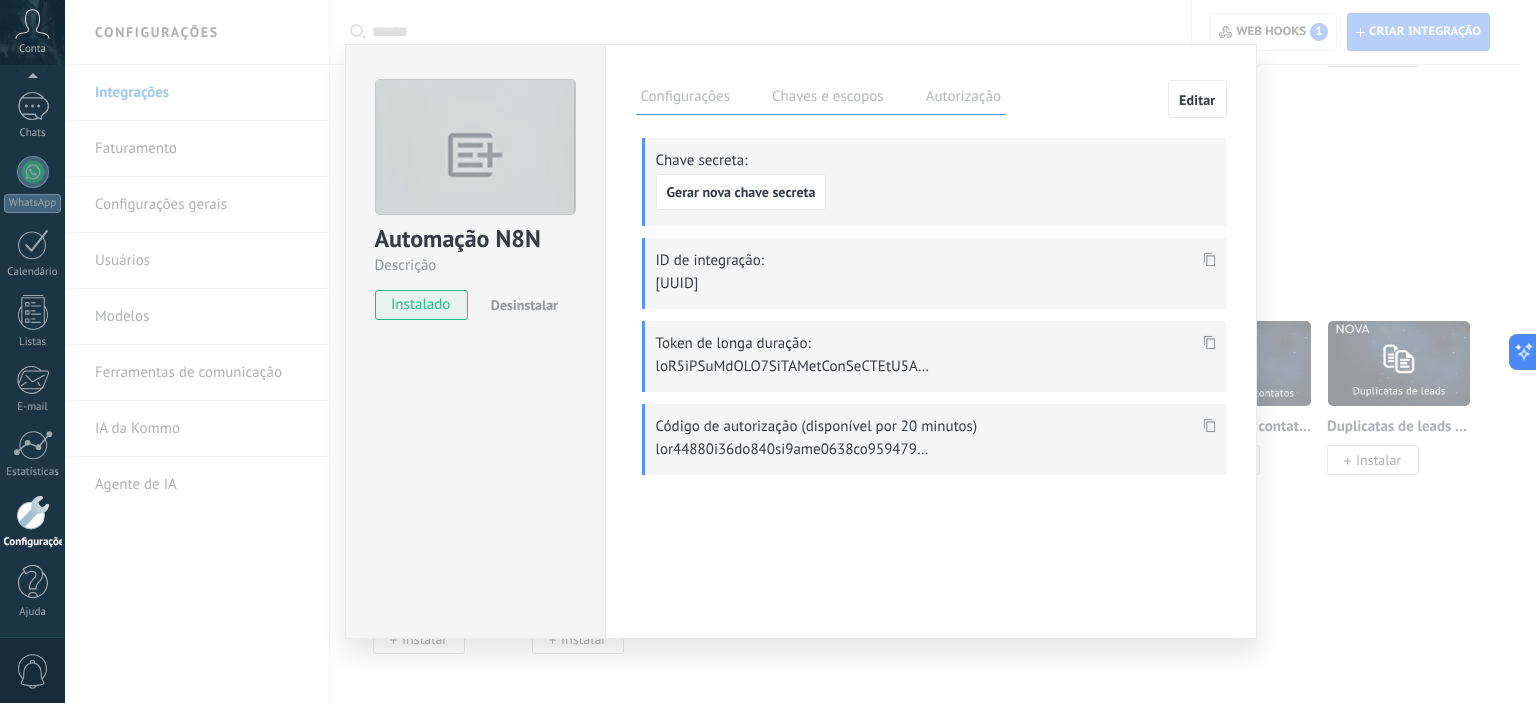 click 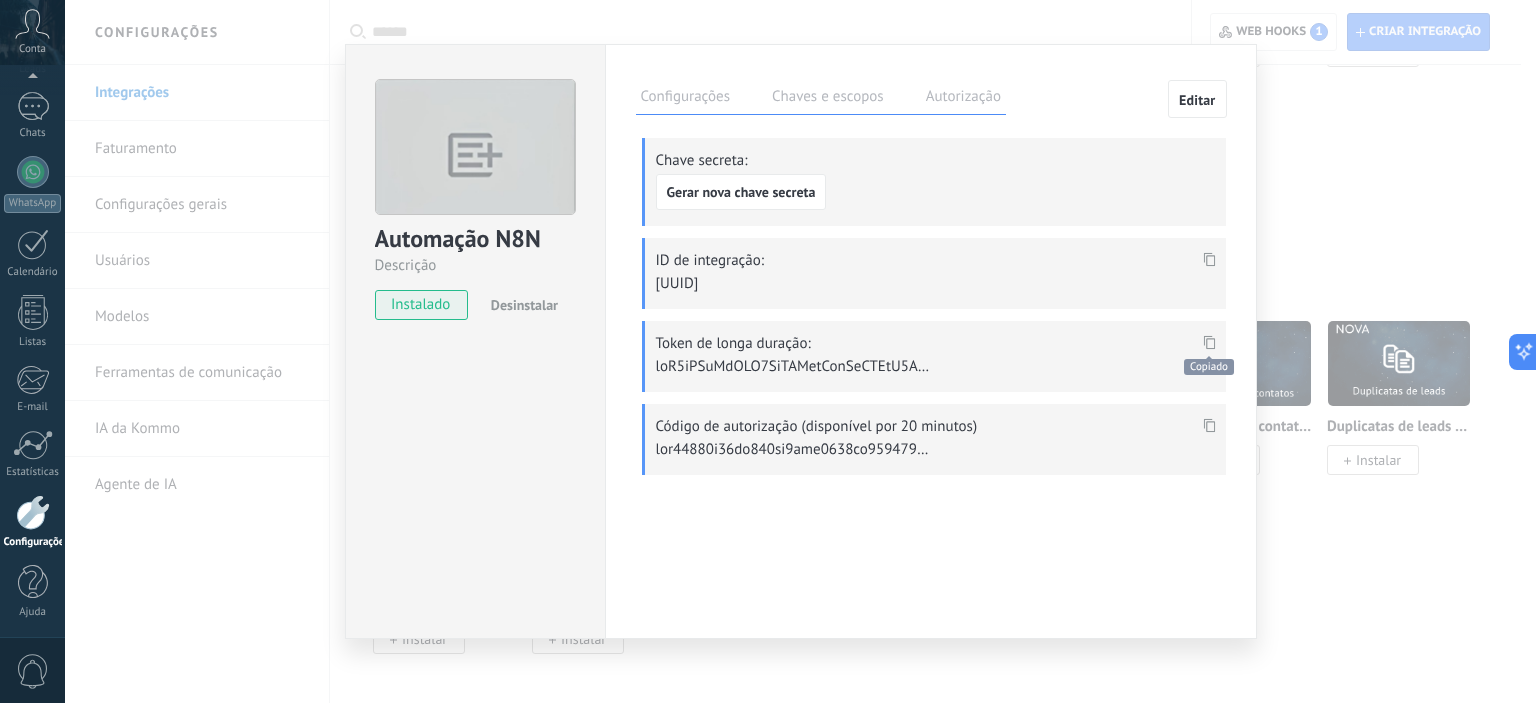 scroll, scrollTop: 1185, scrollLeft: 0, axis: vertical 